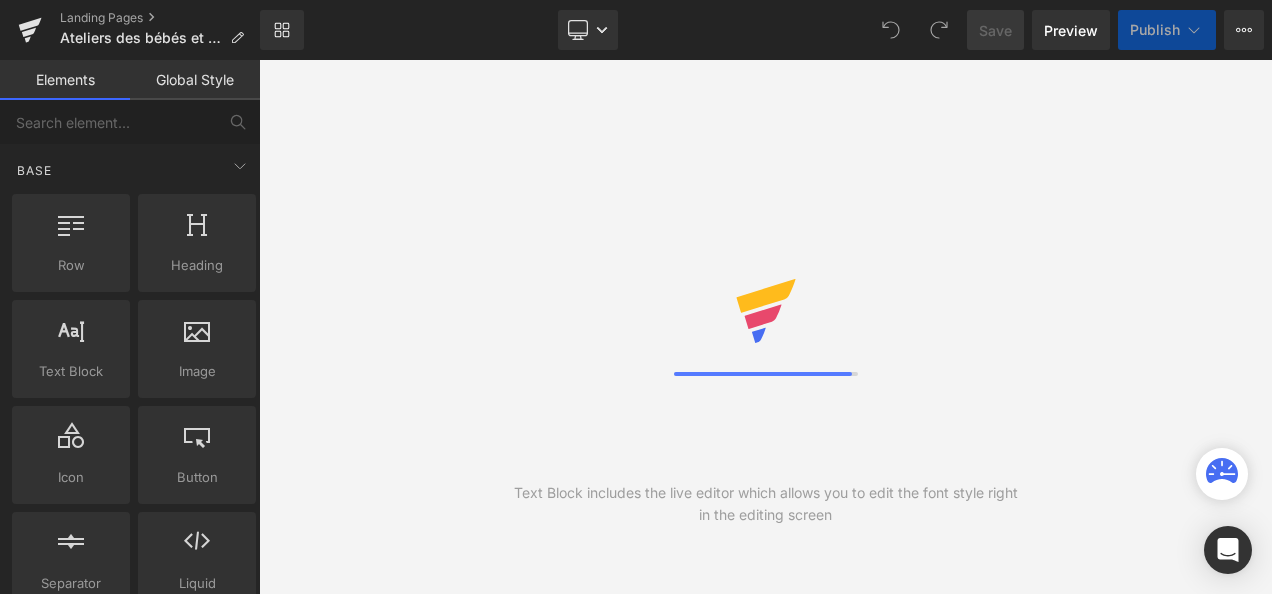scroll, scrollTop: 0, scrollLeft: 0, axis: both 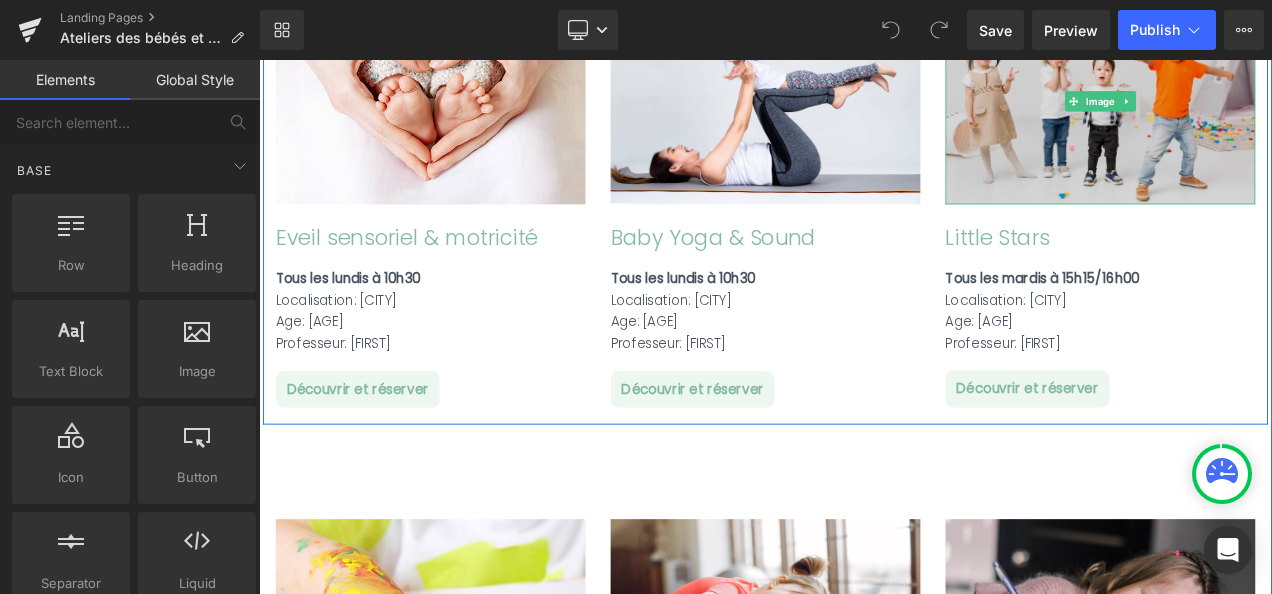 click at bounding box center [1264, 109] 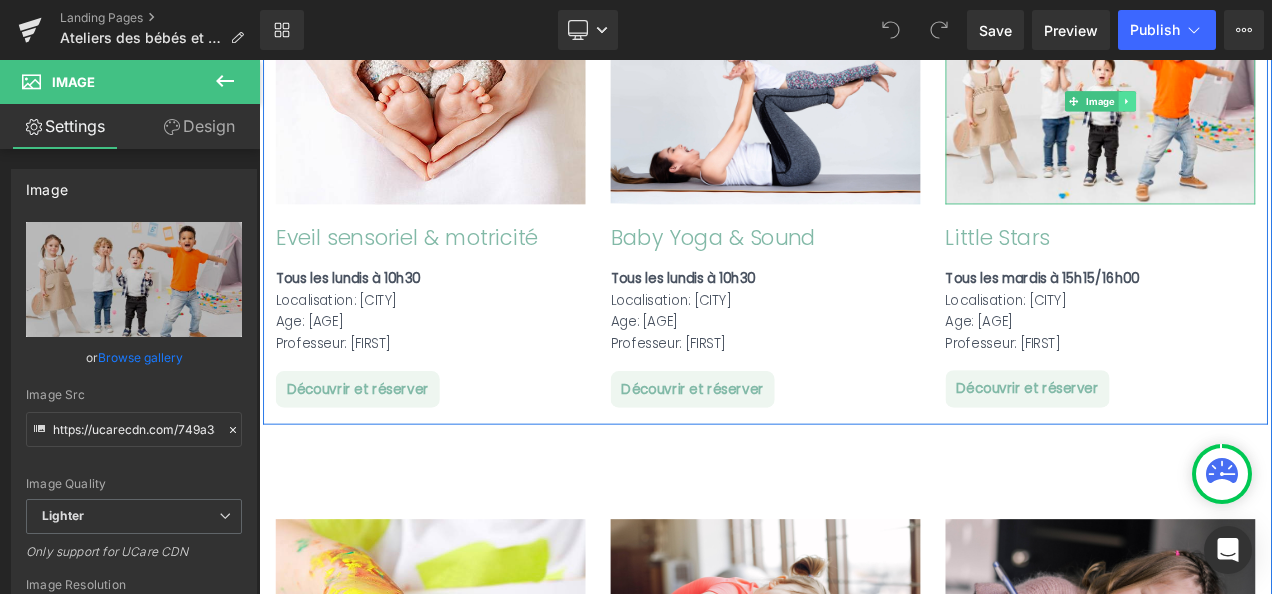 click 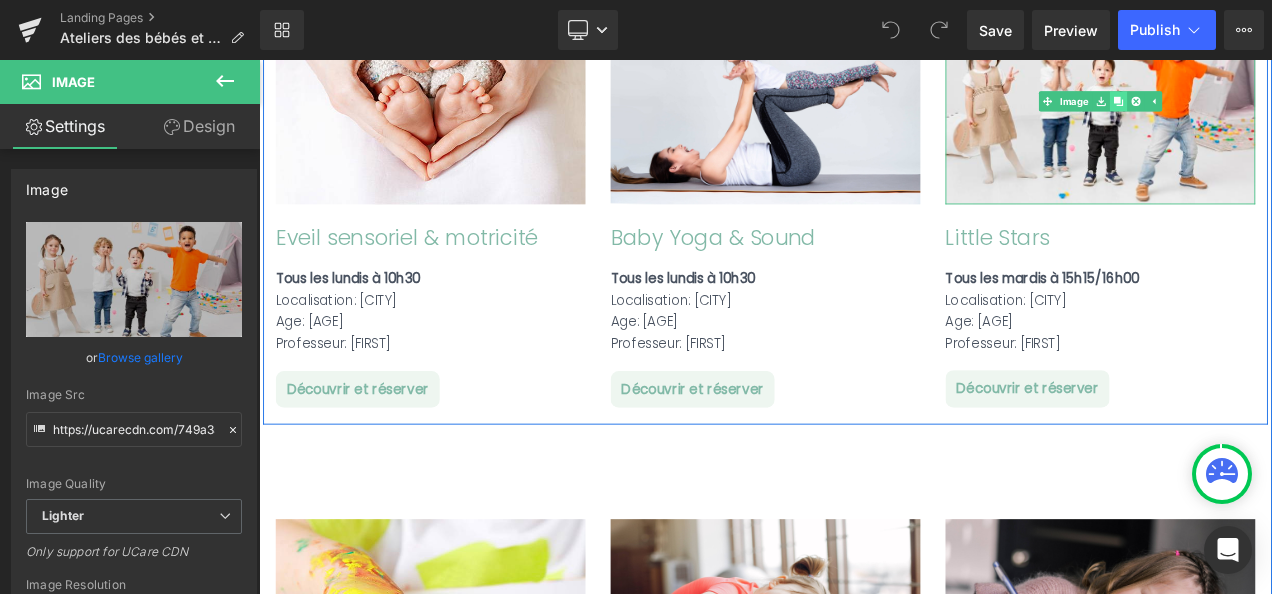 click 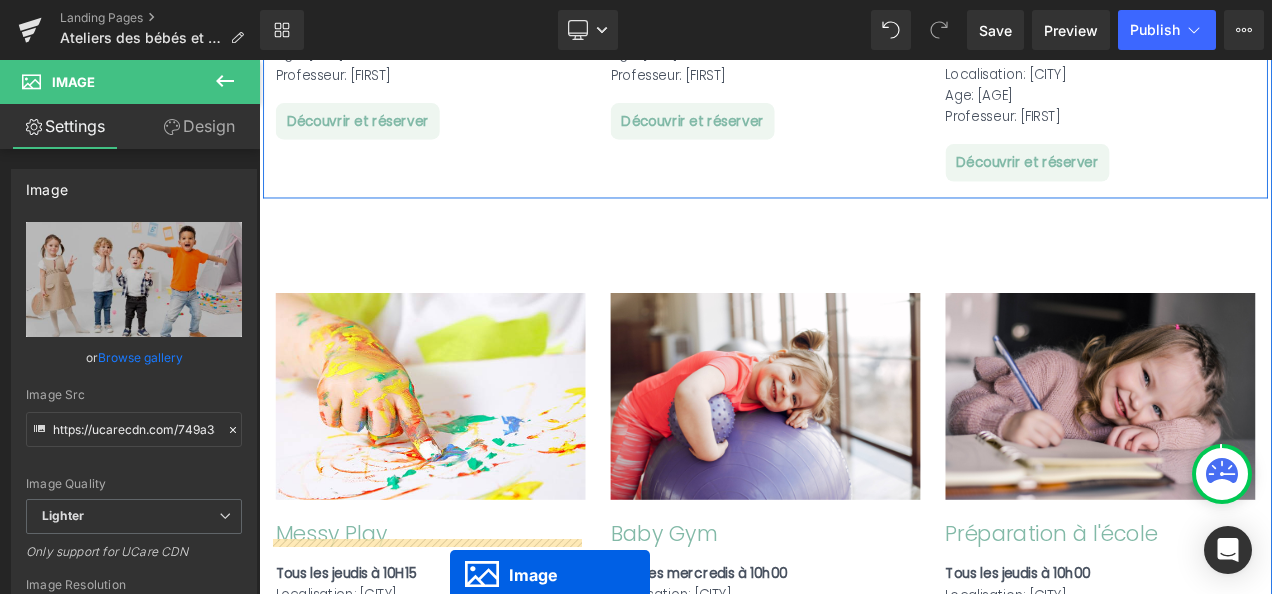scroll, scrollTop: 1855, scrollLeft: 0, axis: vertical 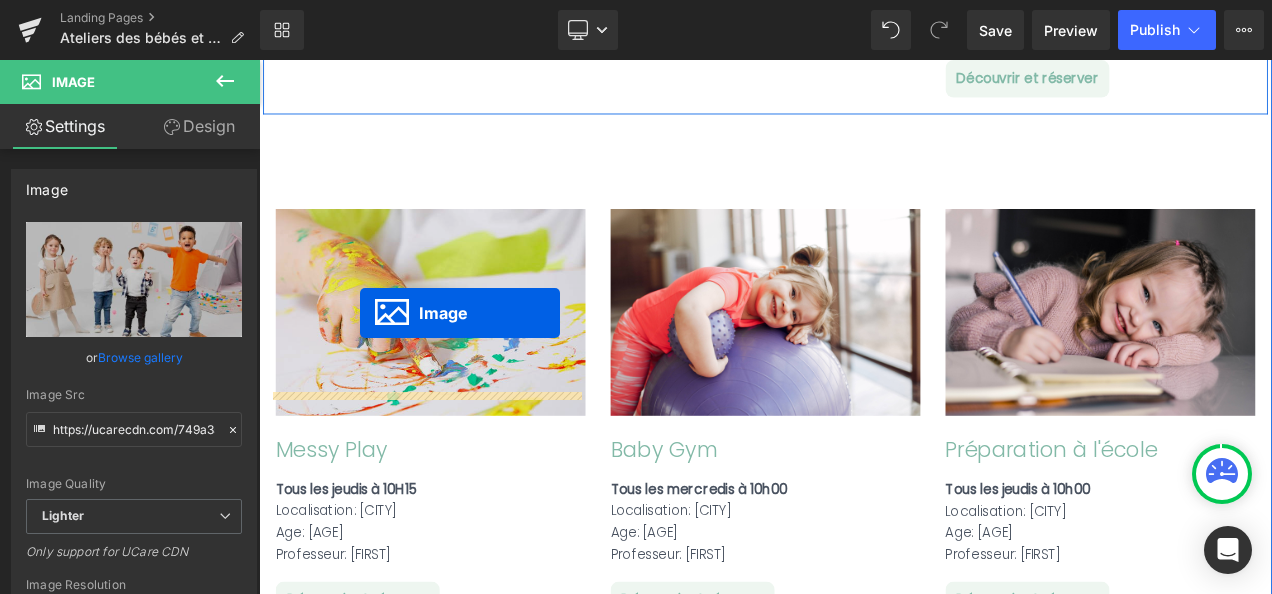 drag, startPoint x: 1223, startPoint y: 327, endPoint x: 380, endPoint y: 361, distance: 843.68536 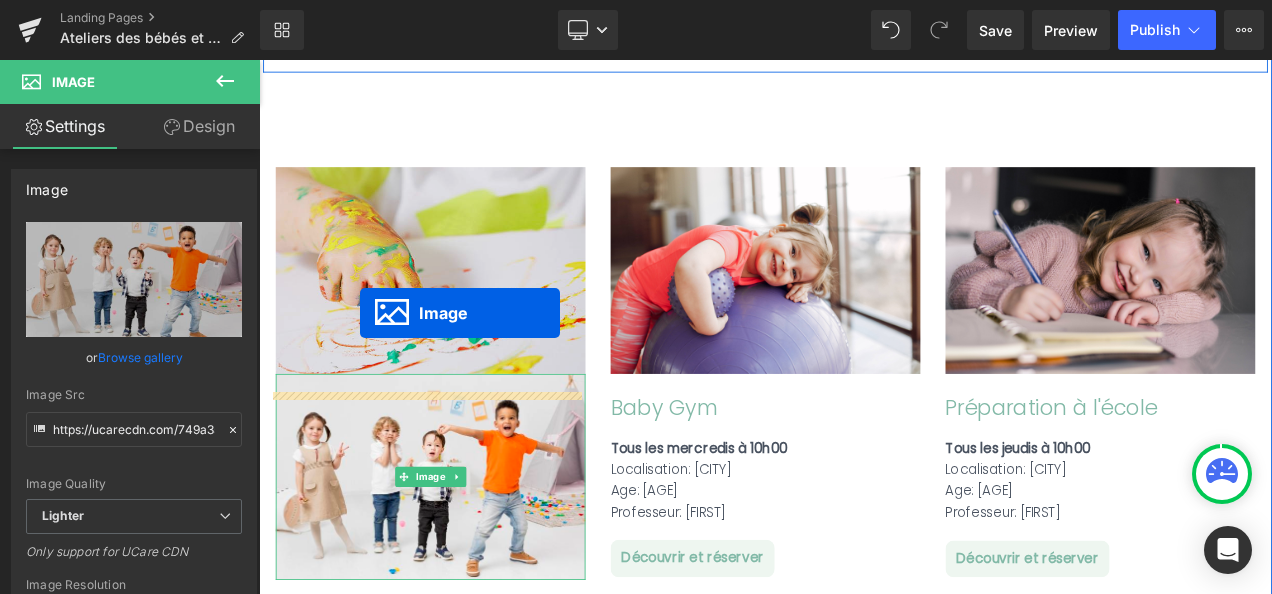 scroll, scrollTop: 1805, scrollLeft: 0, axis: vertical 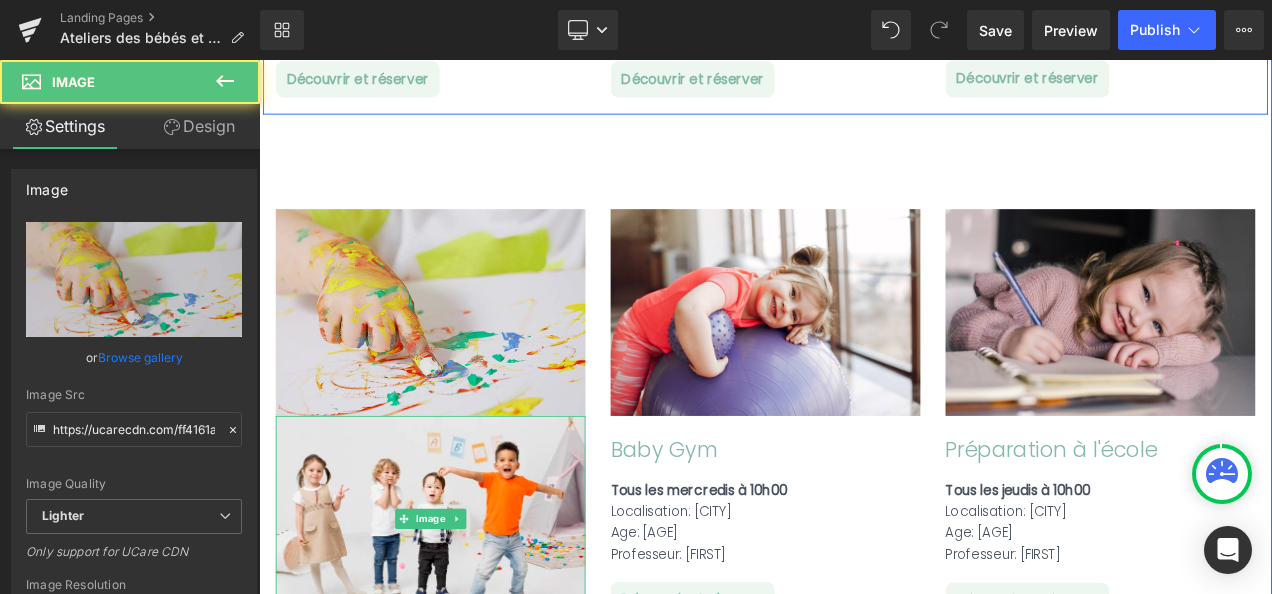 click on "Image" at bounding box center (464, 361) 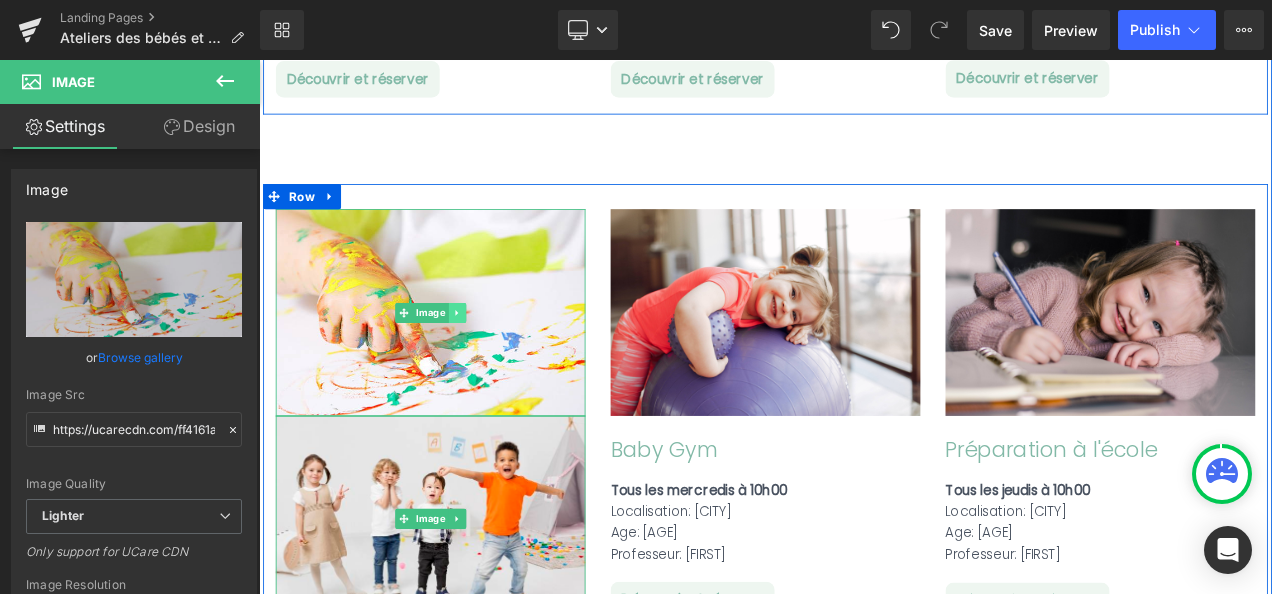 click at bounding box center [495, 362] 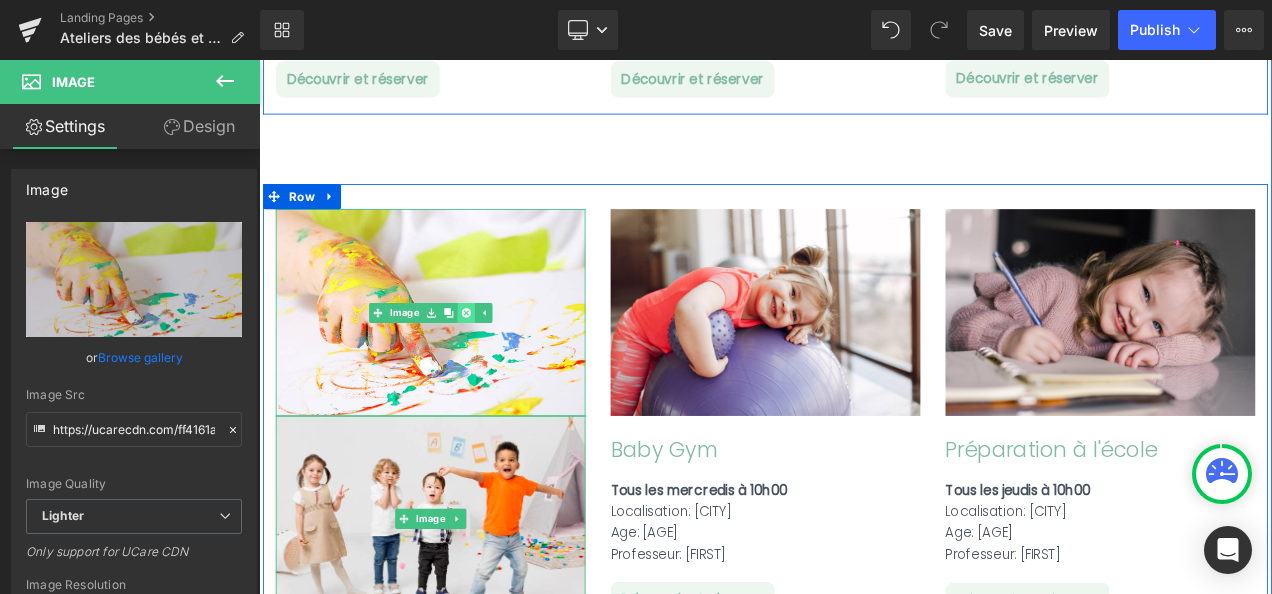 click 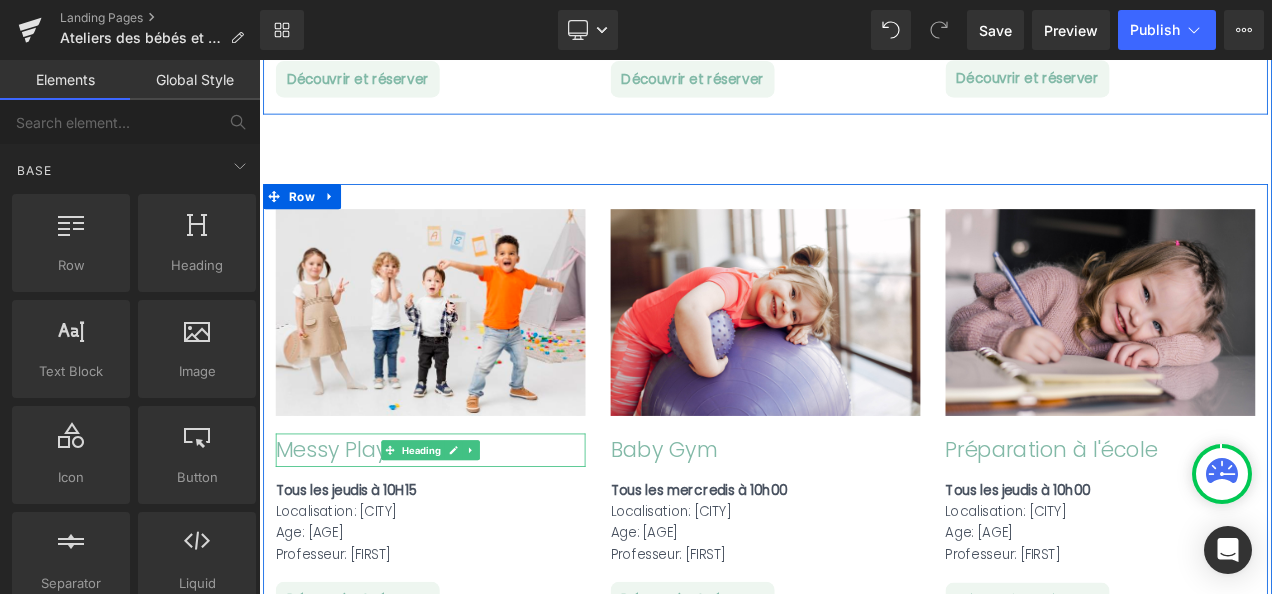 click on "Messy Play" at bounding box center [464, 526] 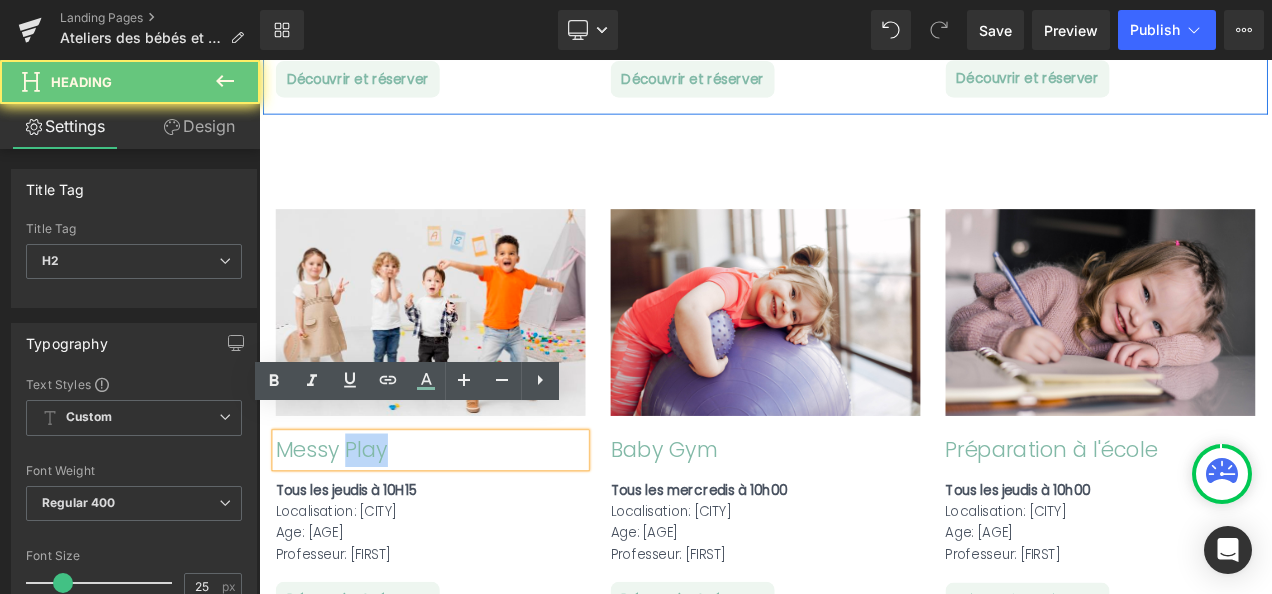 click on "Messy Play" at bounding box center [464, 526] 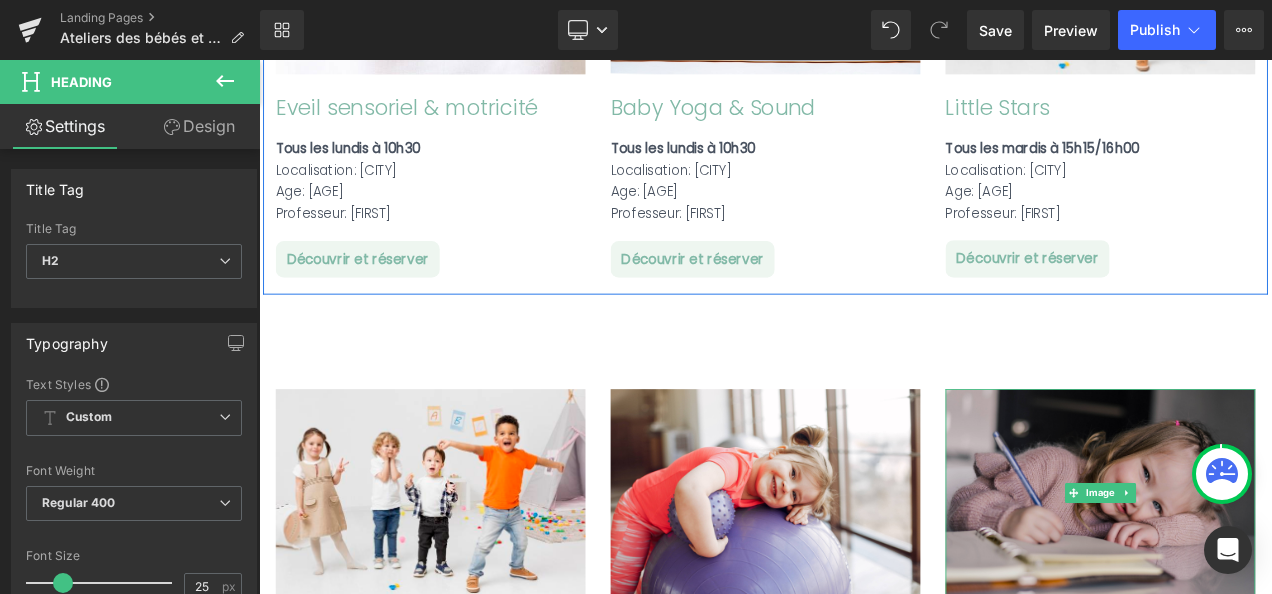 scroll, scrollTop: 1585, scrollLeft: 0, axis: vertical 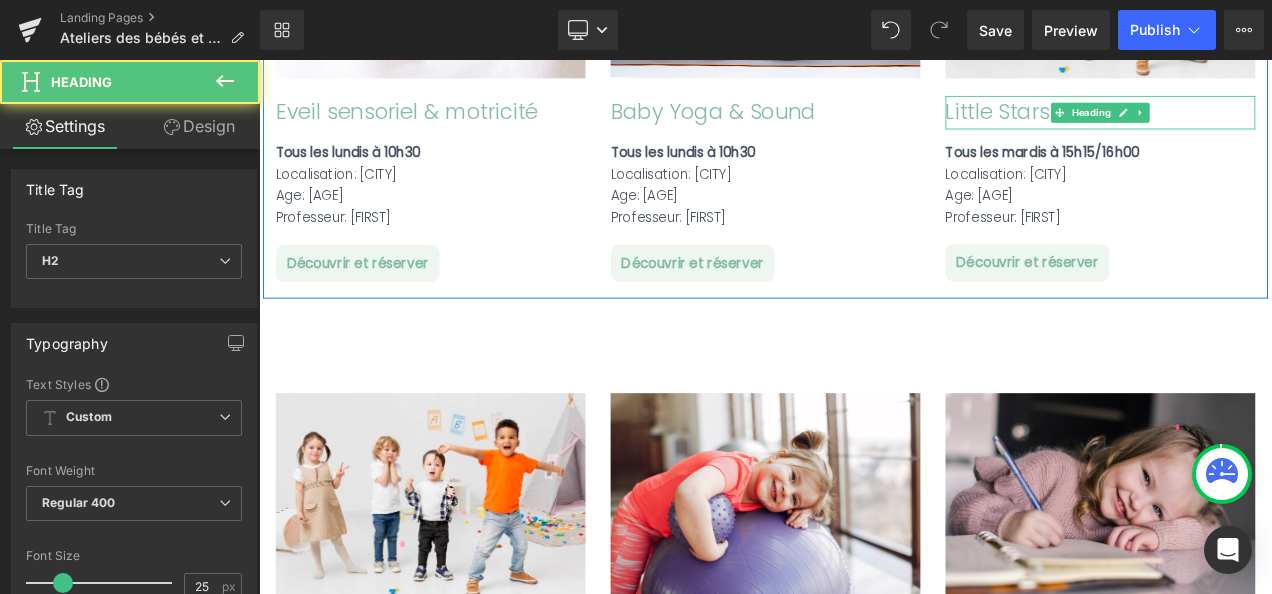 click on "Little Stars" at bounding box center (1264, 123) 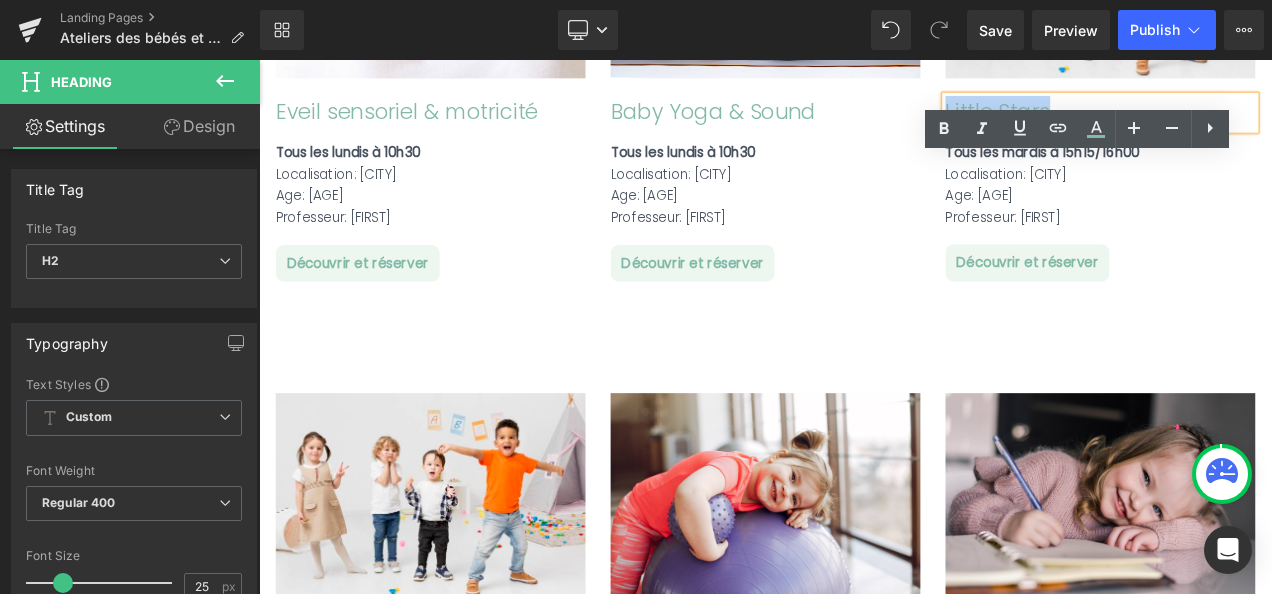 drag, startPoint x: 1194, startPoint y: 94, endPoint x: 1074, endPoint y: 97, distance: 120.03749 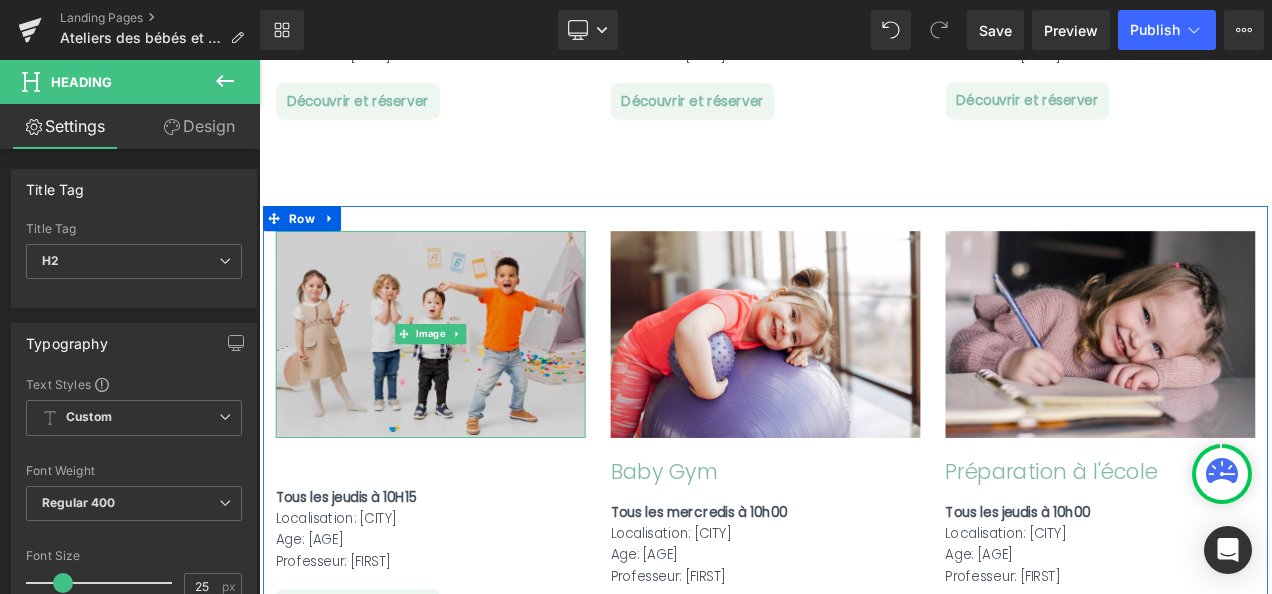 scroll, scrollTop: 1781, scrollLeft: 0, axis: vertical 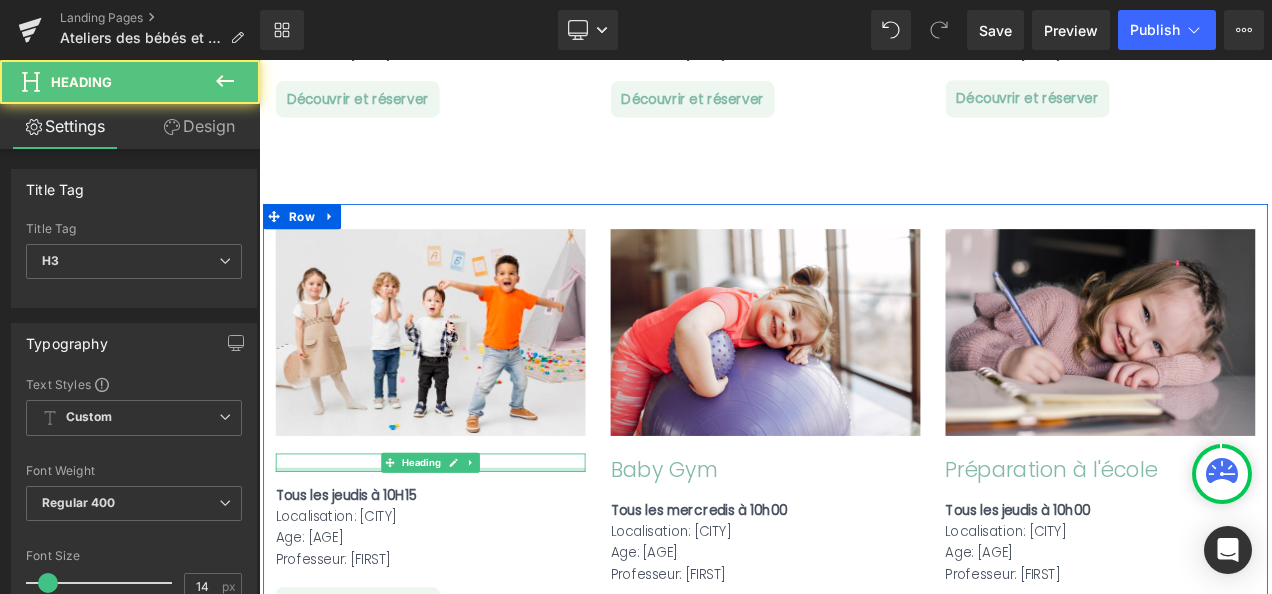 click at bounding box center (464, 549) 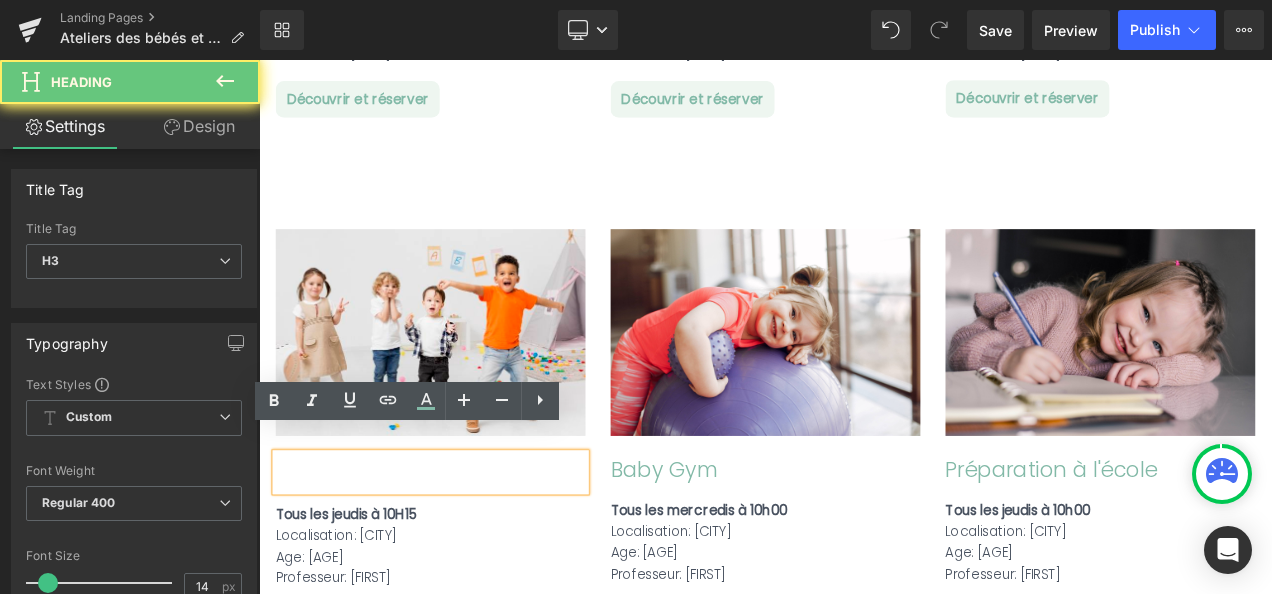 click at bounding box center [464, 552] 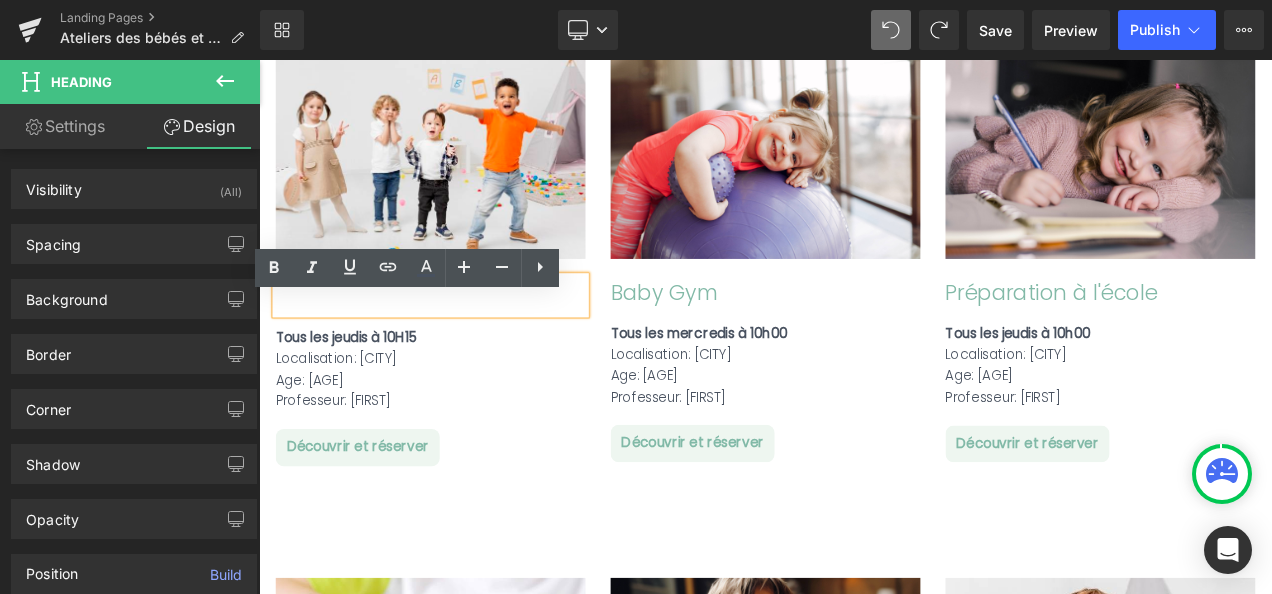 scroll, scrollTop: 2042, scrollLeft: 0, axis: vertical 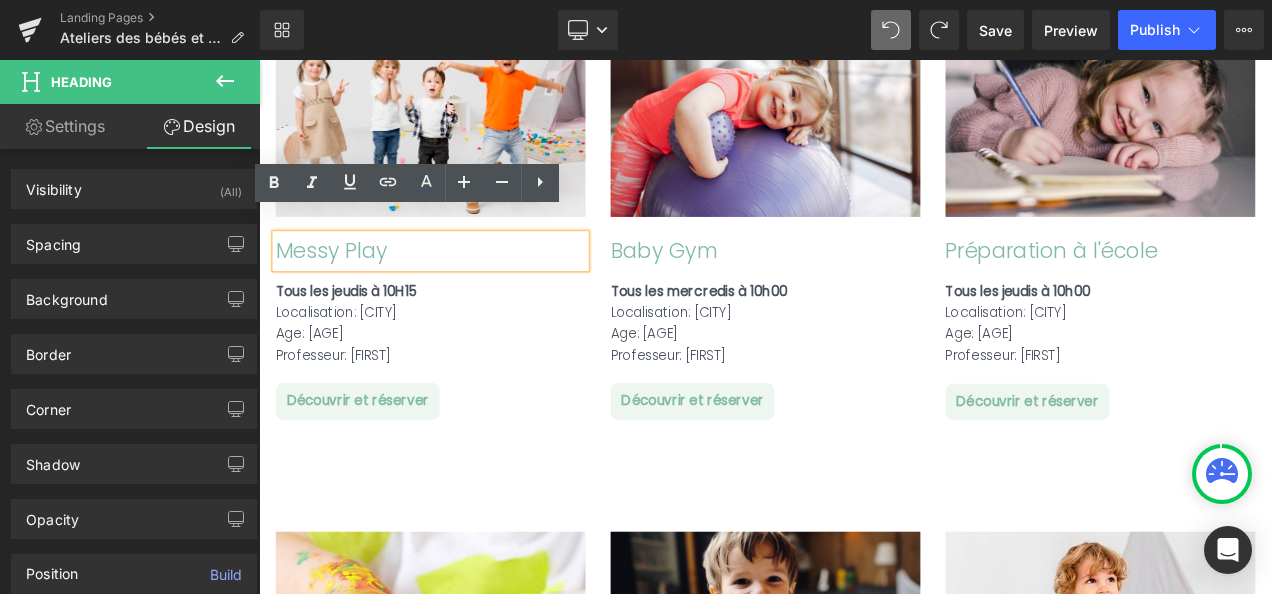 click on "Messy Play" at bounding box center [464, 289] 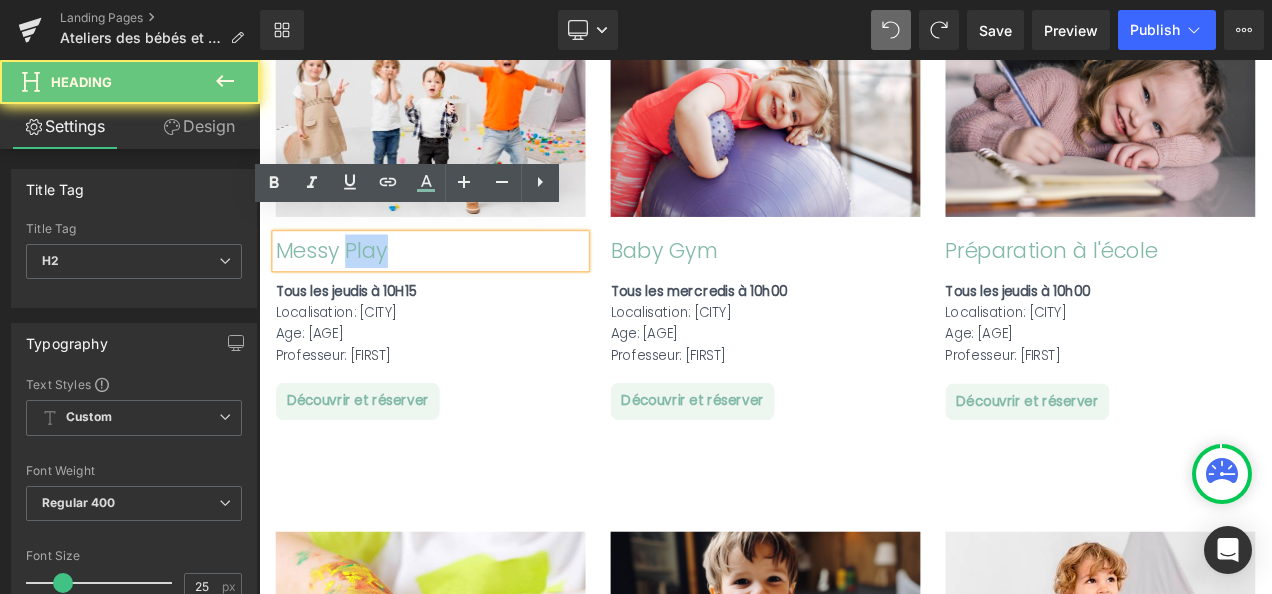 click on "Messy Play" at bounding box center (464, 289) 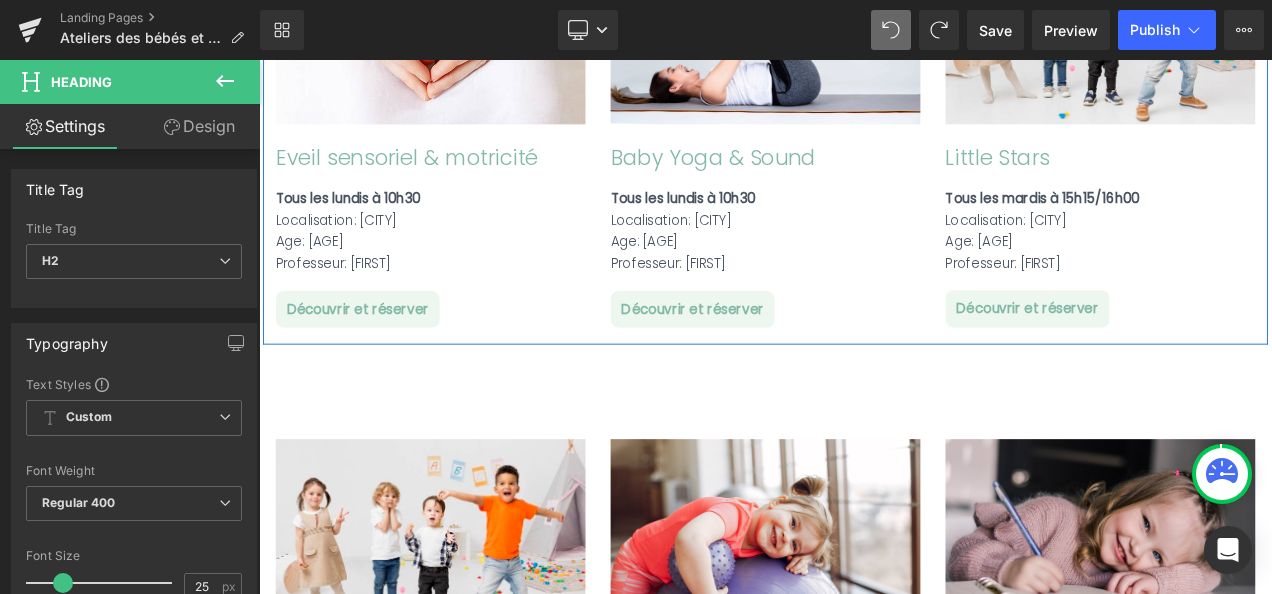 scroll, scrollTop: 1524, scrollLeft: 0, axis: vertical 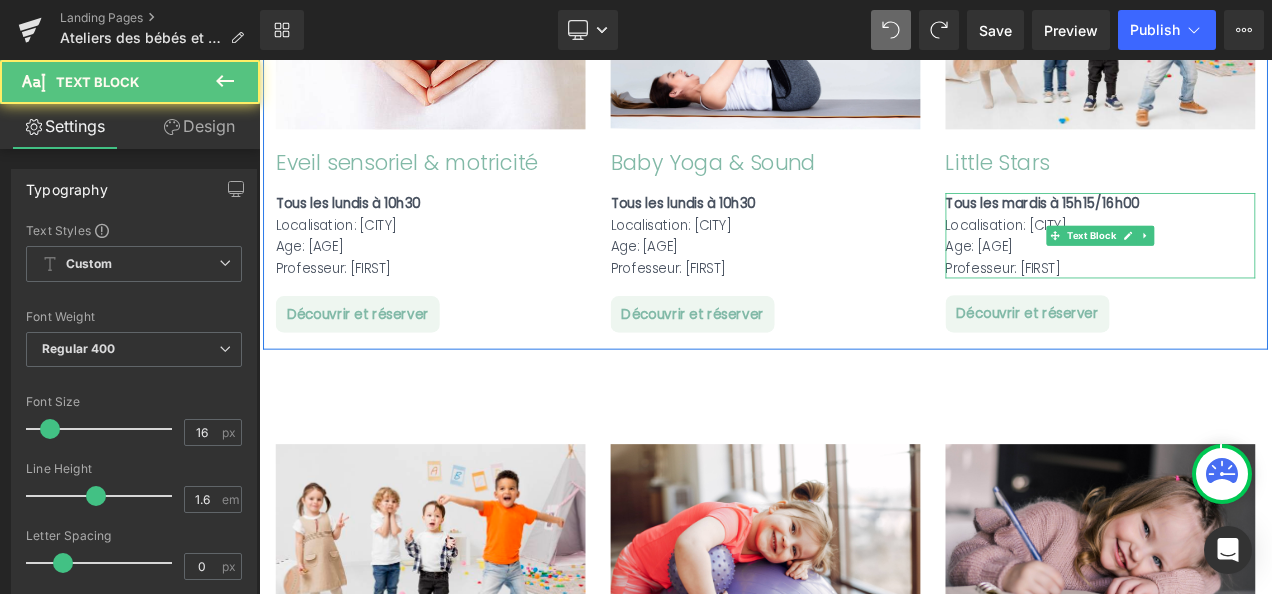 click on "Professeur: [FIRST]" at bounding box center (1264, 309) 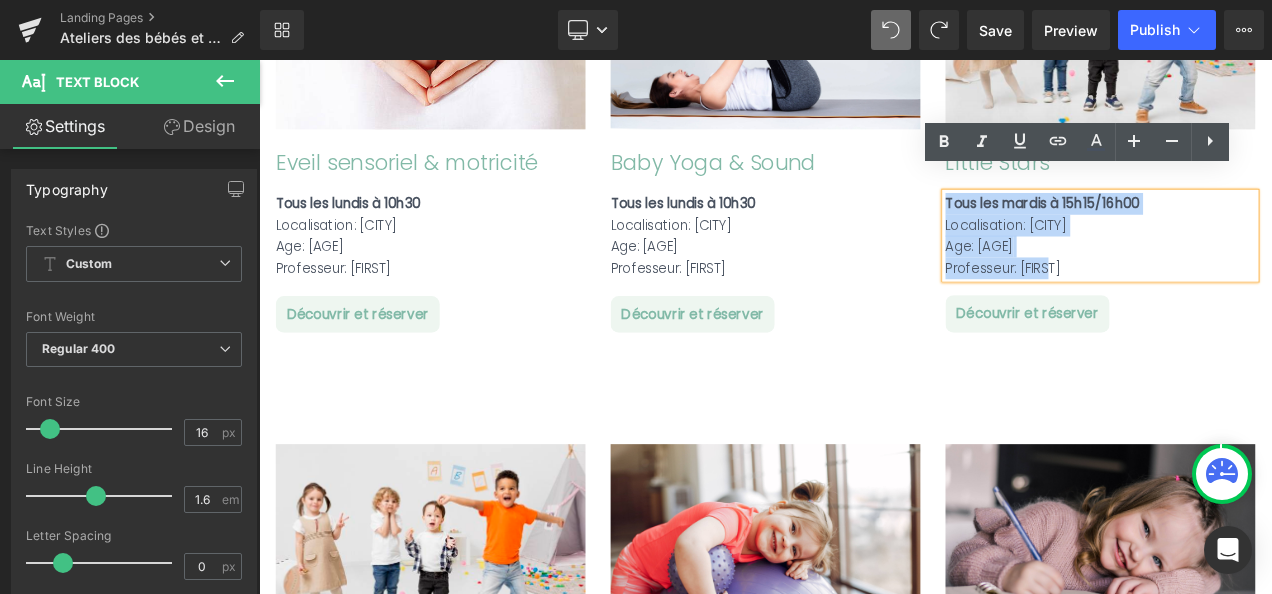 drag, startPoint x: 1196, startPoint y: 281, endPoint x: 1070, endPoint y: 201, distance: 149.25146 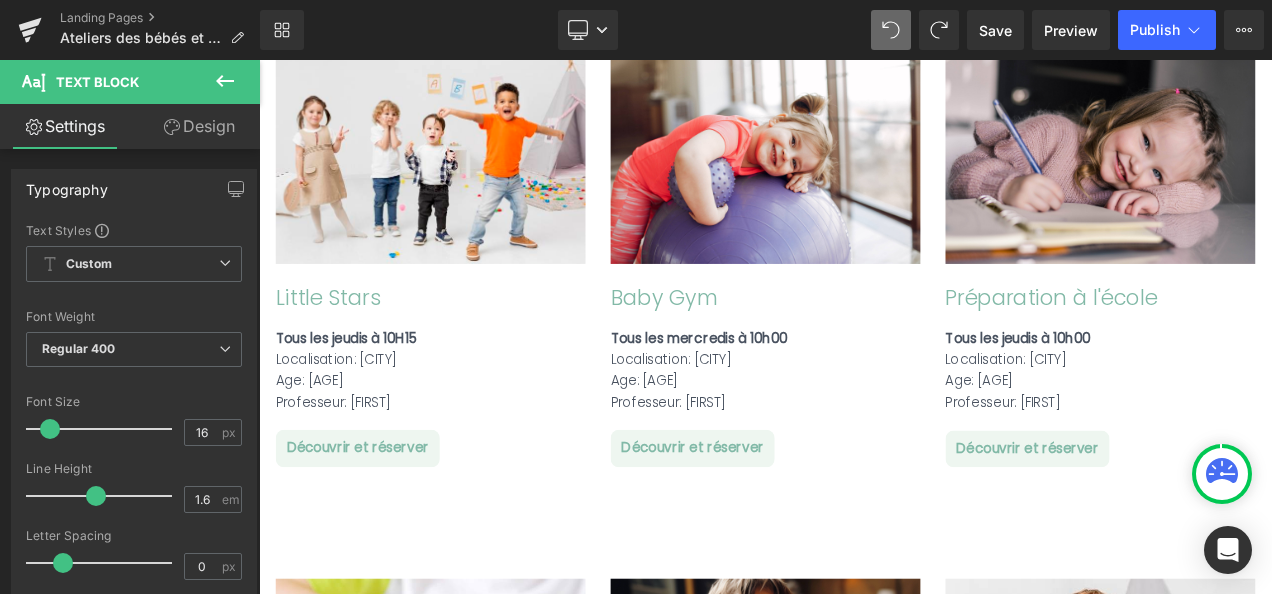 scroll, scrollTop: 1990, scrollLeft: 0, axis: vertical 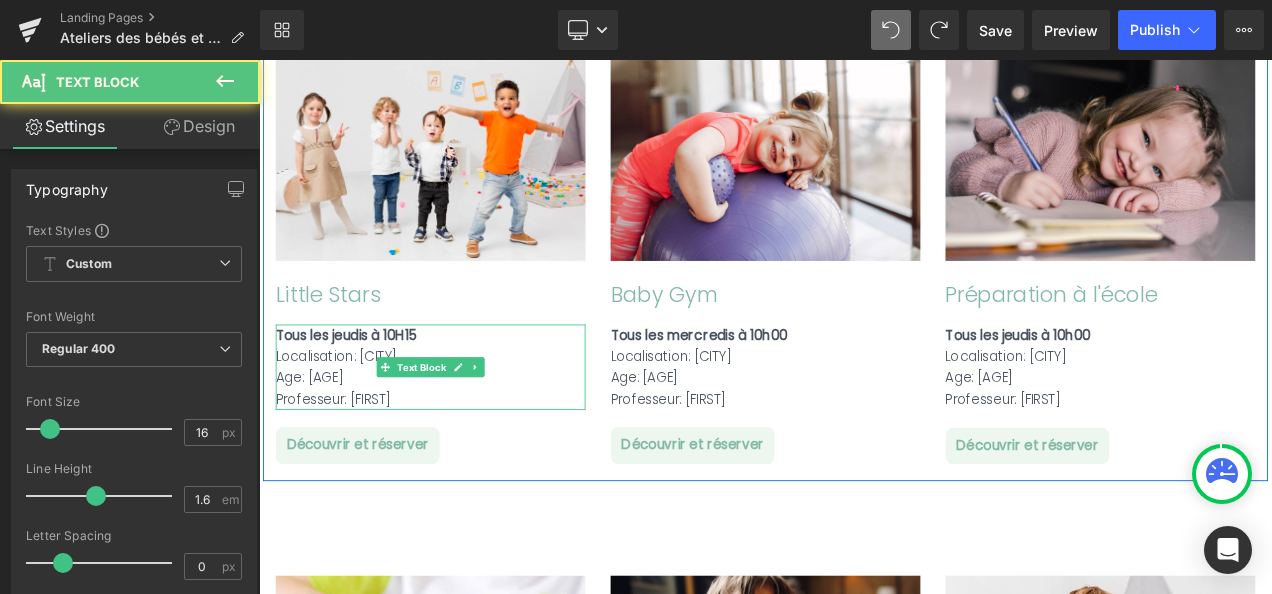 click on "Professeur: [FIRST]" at bounding box center (464, 466) 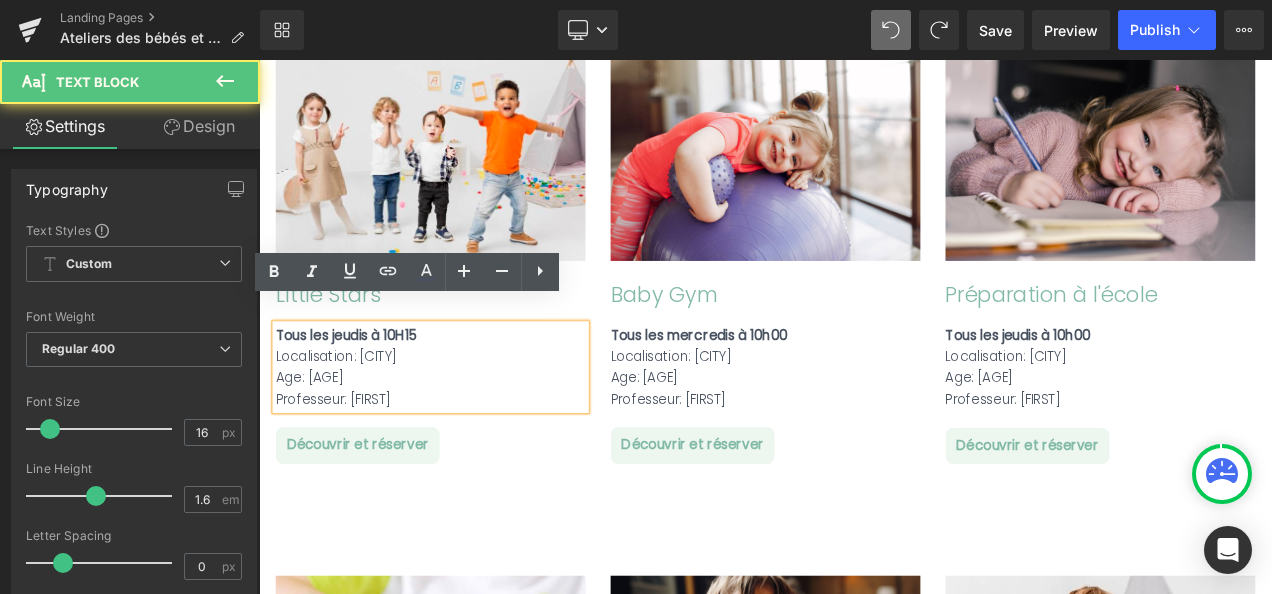click on "Professeur: [FIRST]" at bounding box center [464, 466] 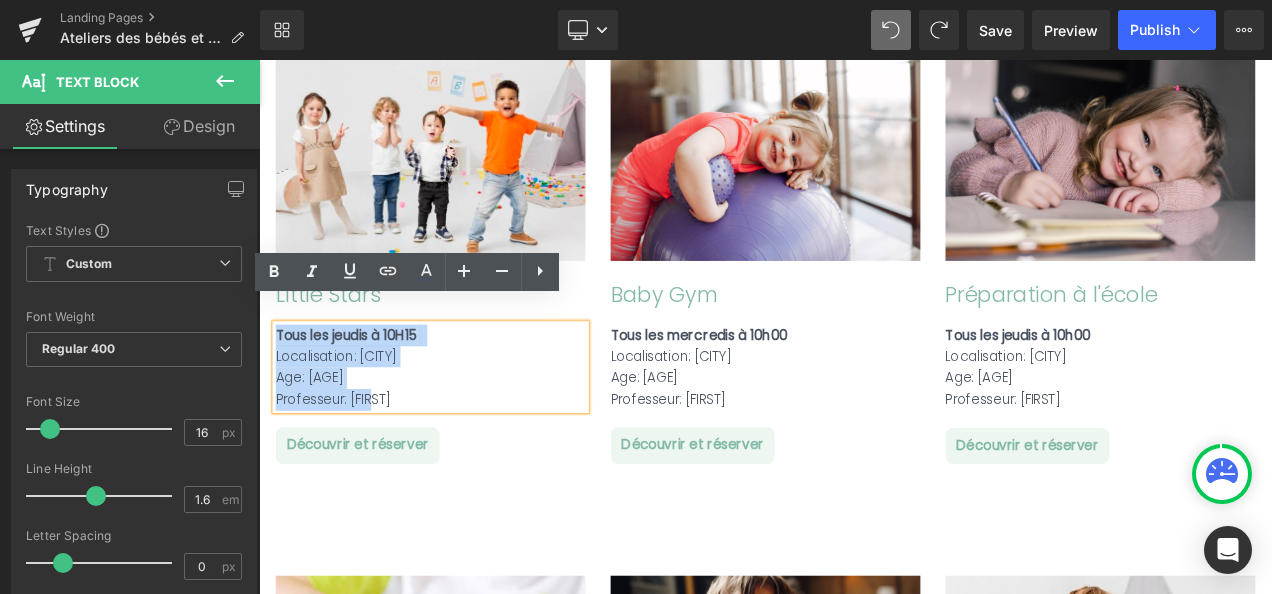 drag, startPoint x: 397, startPoint y: 436, endPoint x: 272, endPoint y: 356, distance: 148.40822 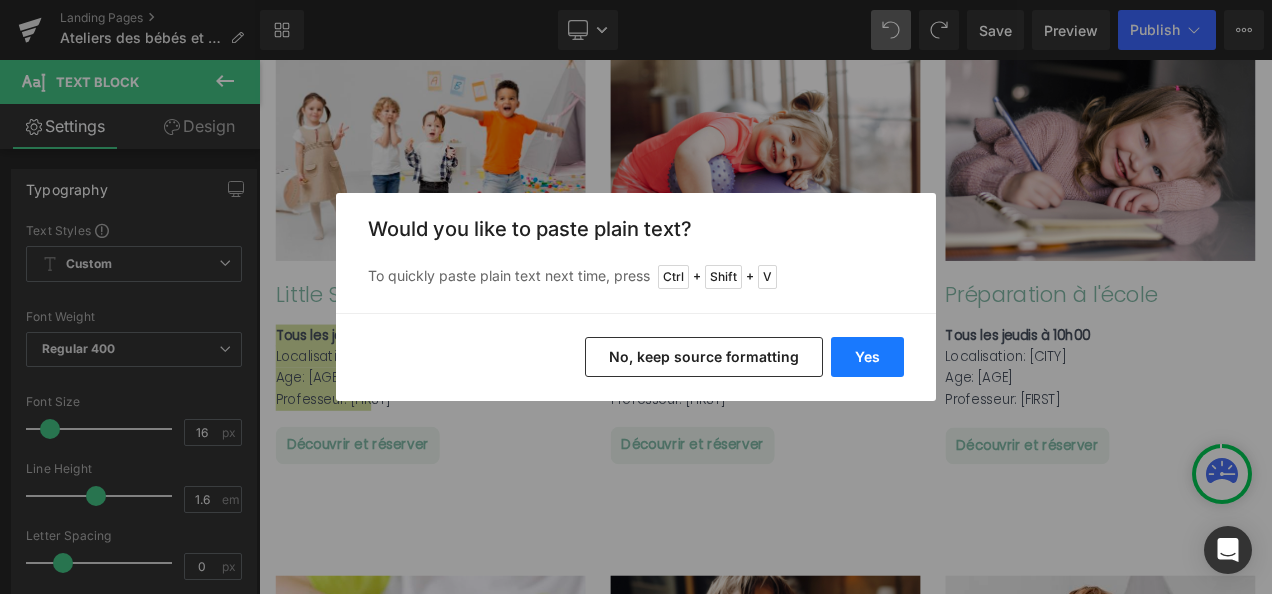click on "Yes" at bounding box center [867, 357] 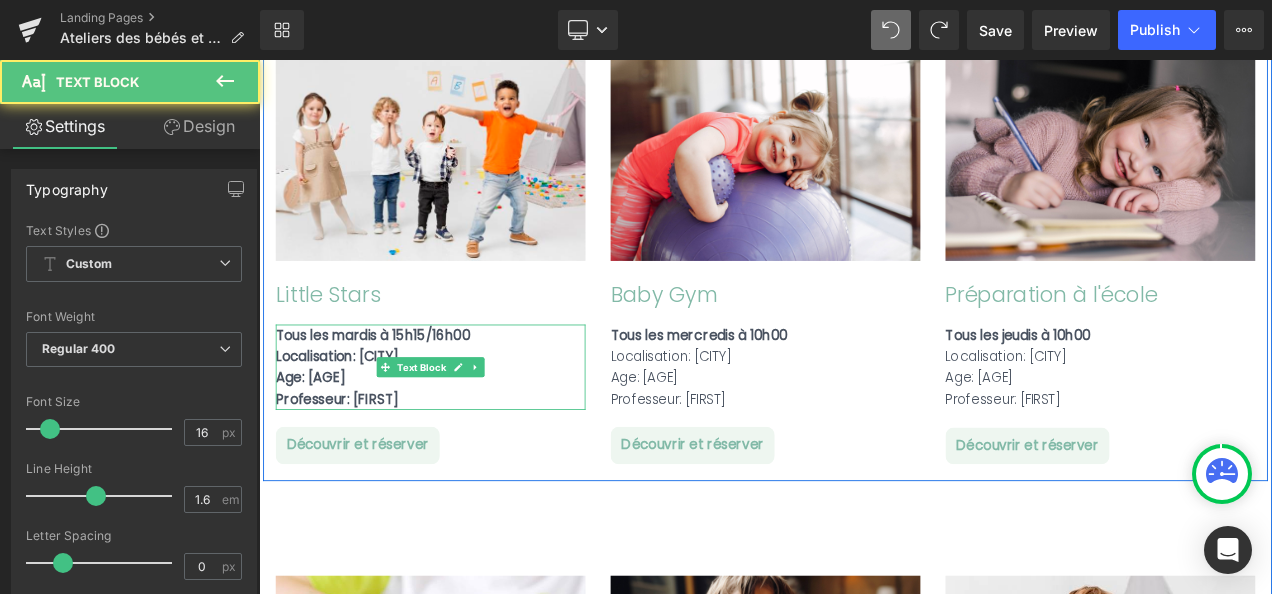 click on "Professeur: [FIRST]" at bounding box center (464, 466) 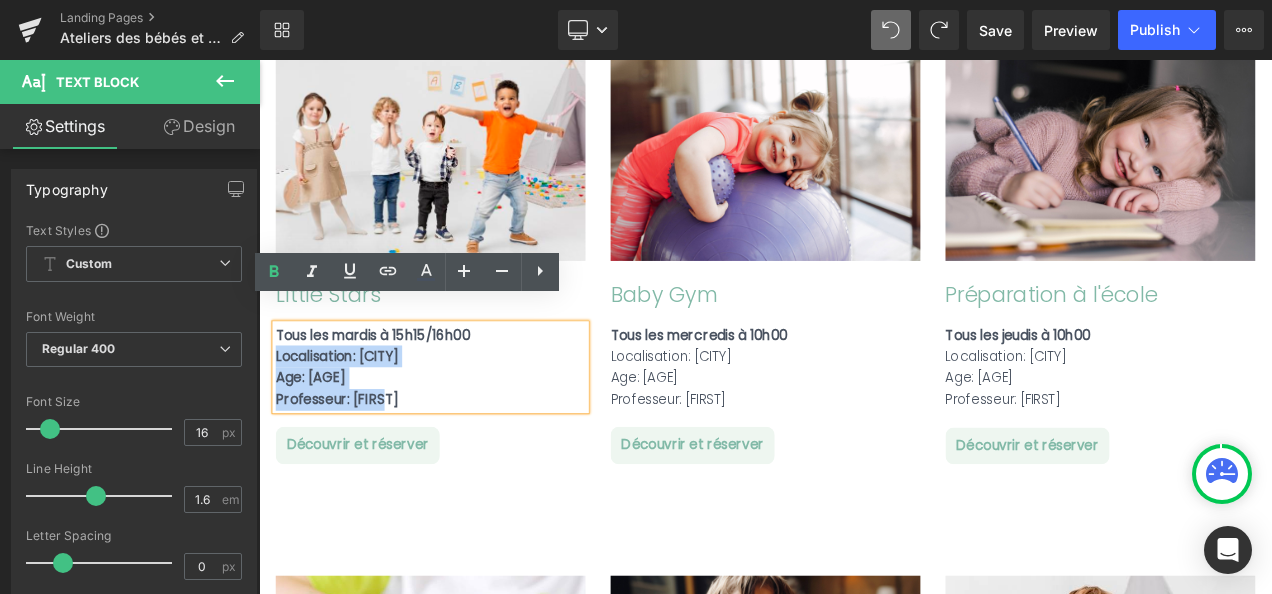 drag, startPoint x: 437, startPoint y: 439, endPoint x: 274, endPoint y: 384, distance: 172.02907 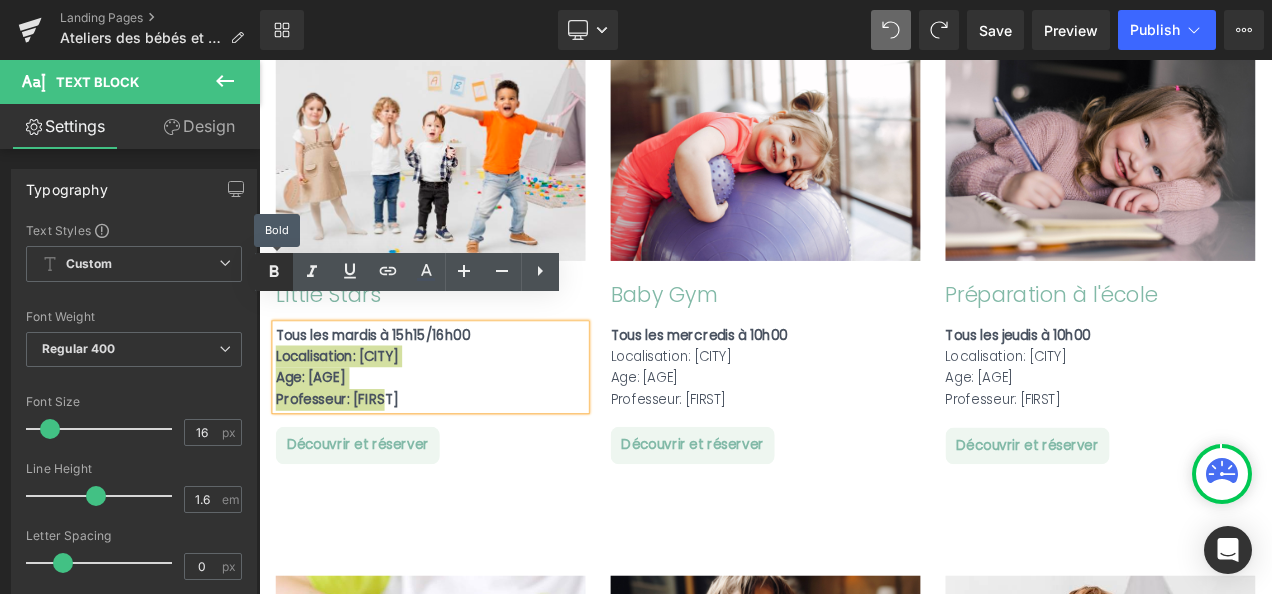 click 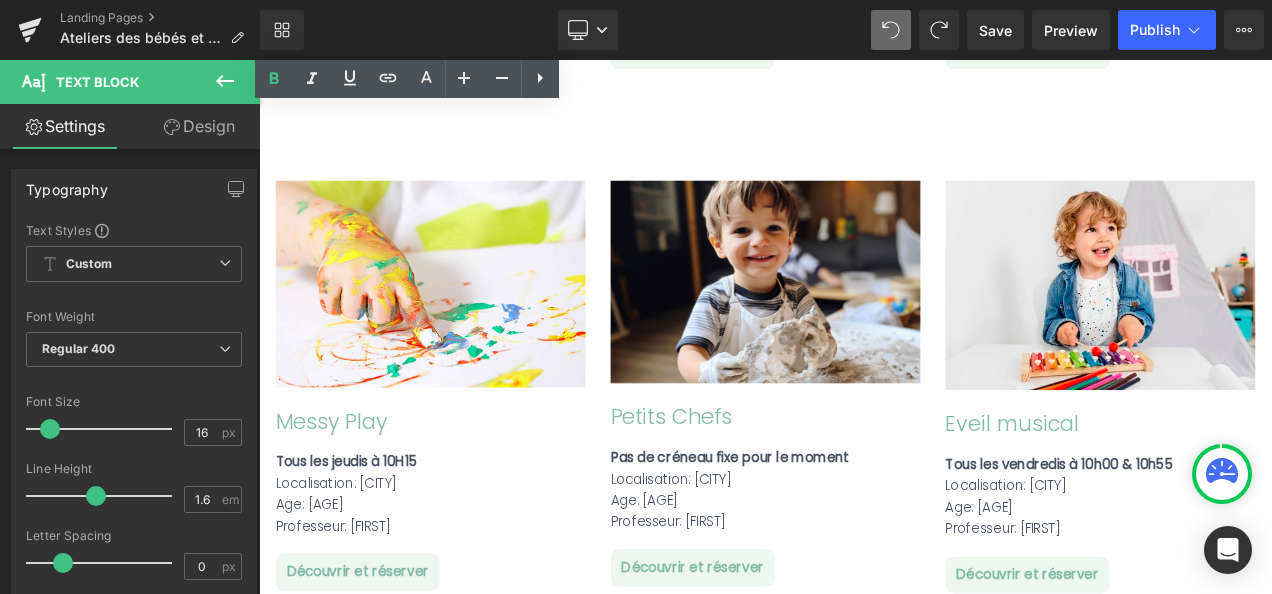 scroll, scrollTop: 2464, scrollLeft: 0, axis: vertical 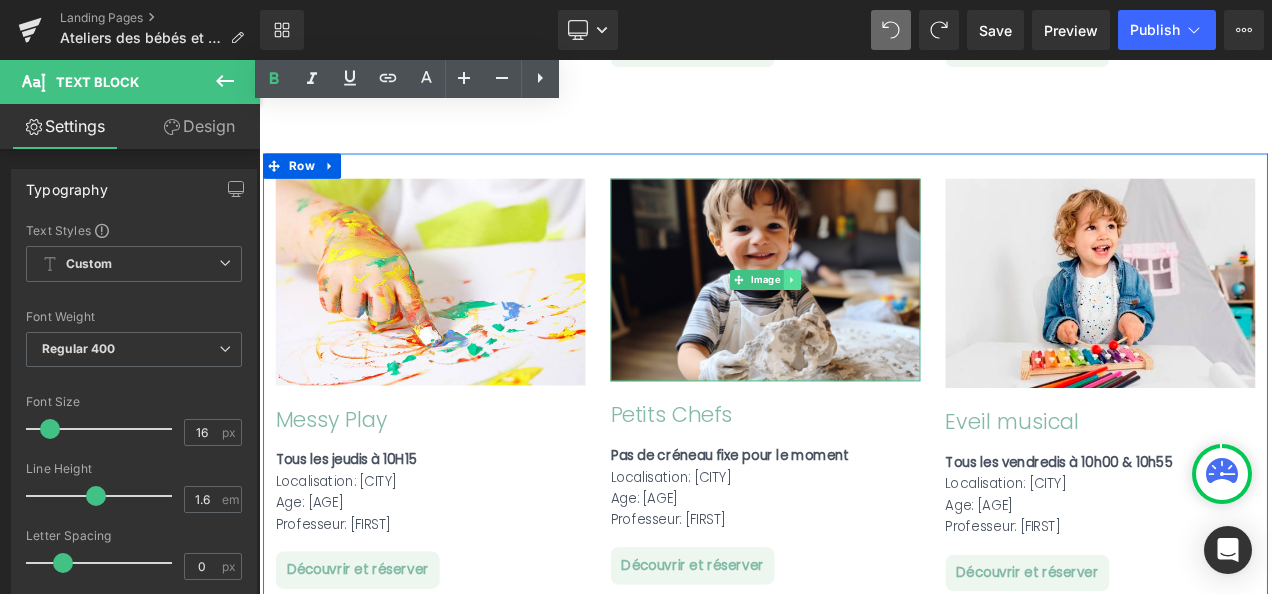click 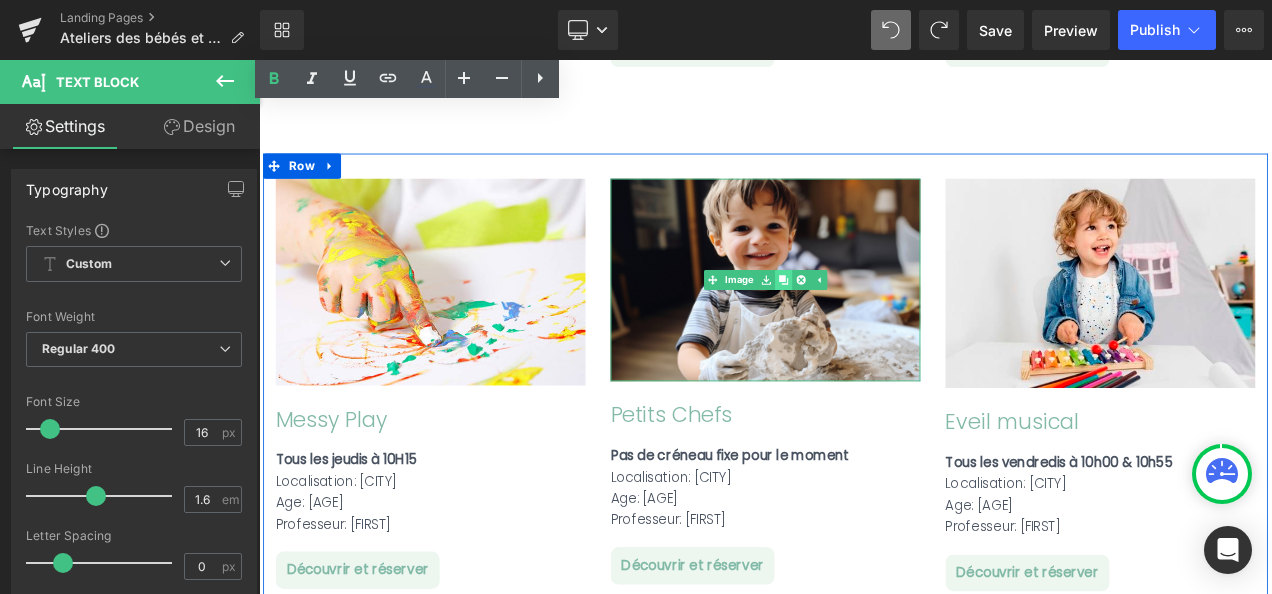 click 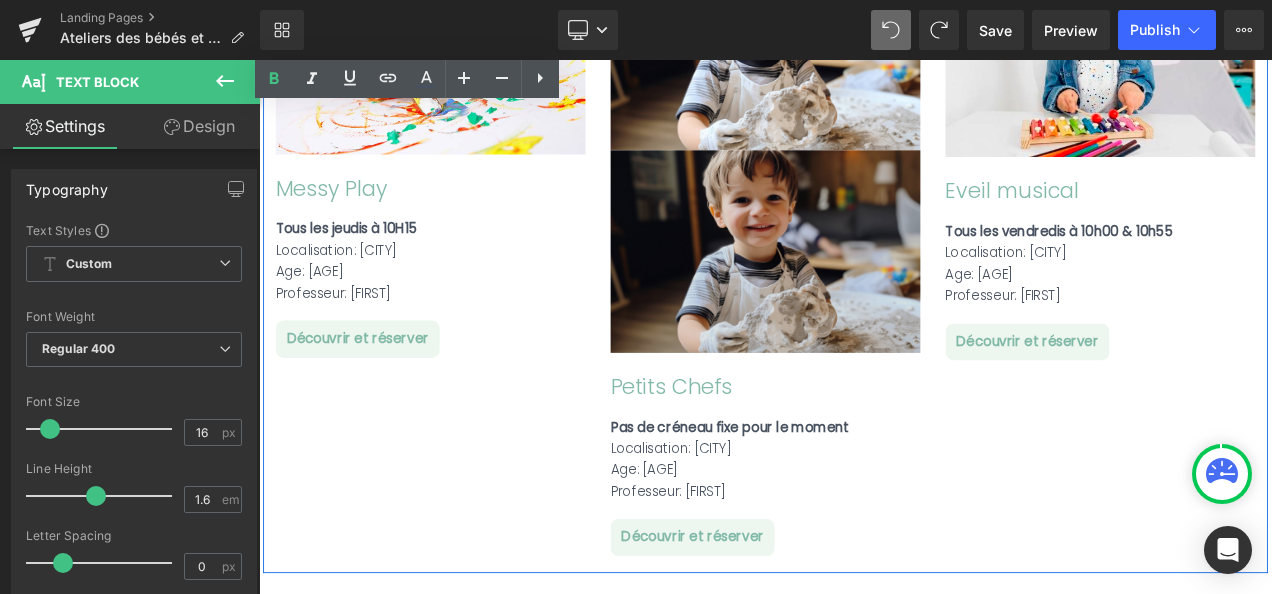 scroll, scrollTop: 2740, scrollLeft: 0, axis: vertical 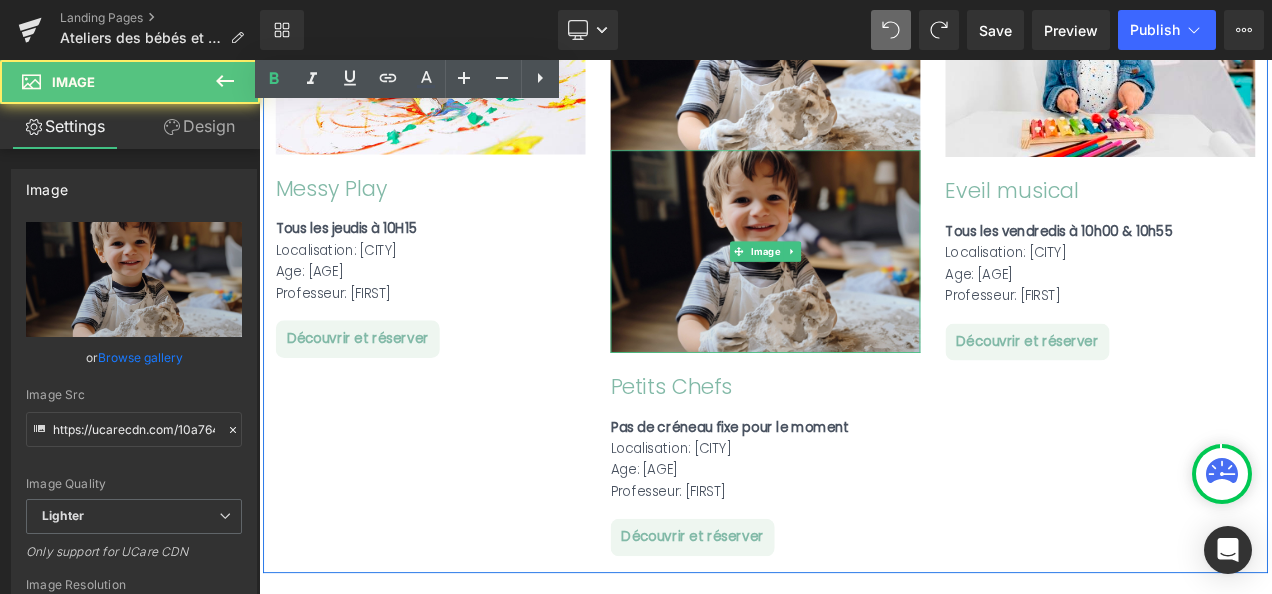 click at bounding box center [864, 289] 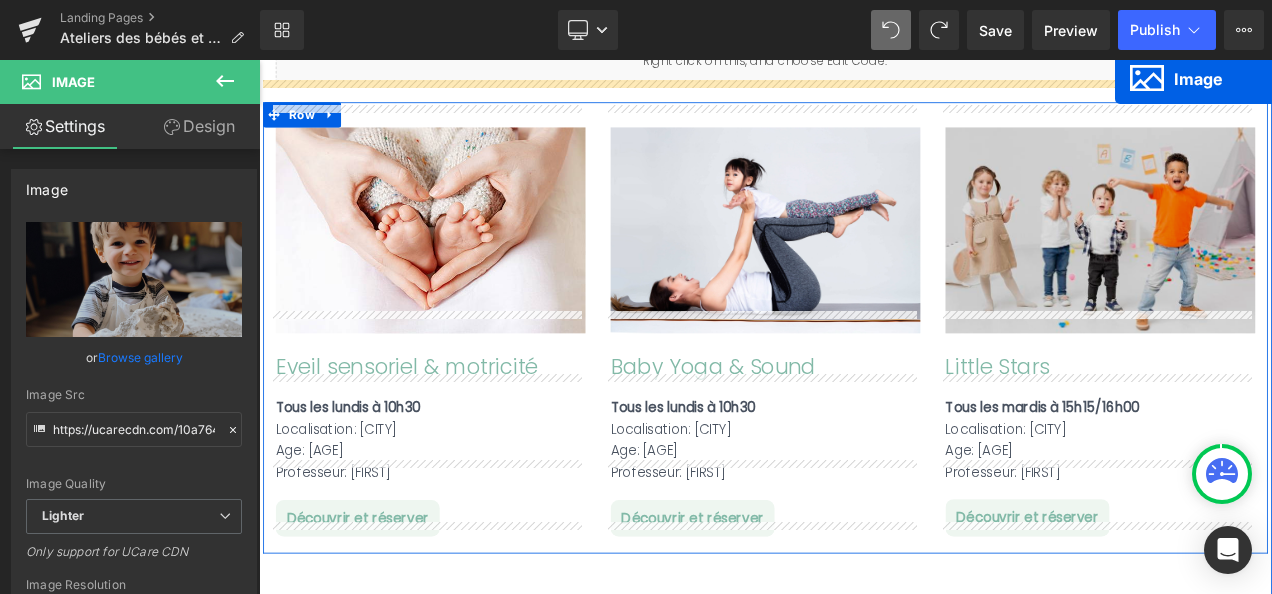 scroll, scrollTop: 1260, scrollLeft: 0, axis: vertical 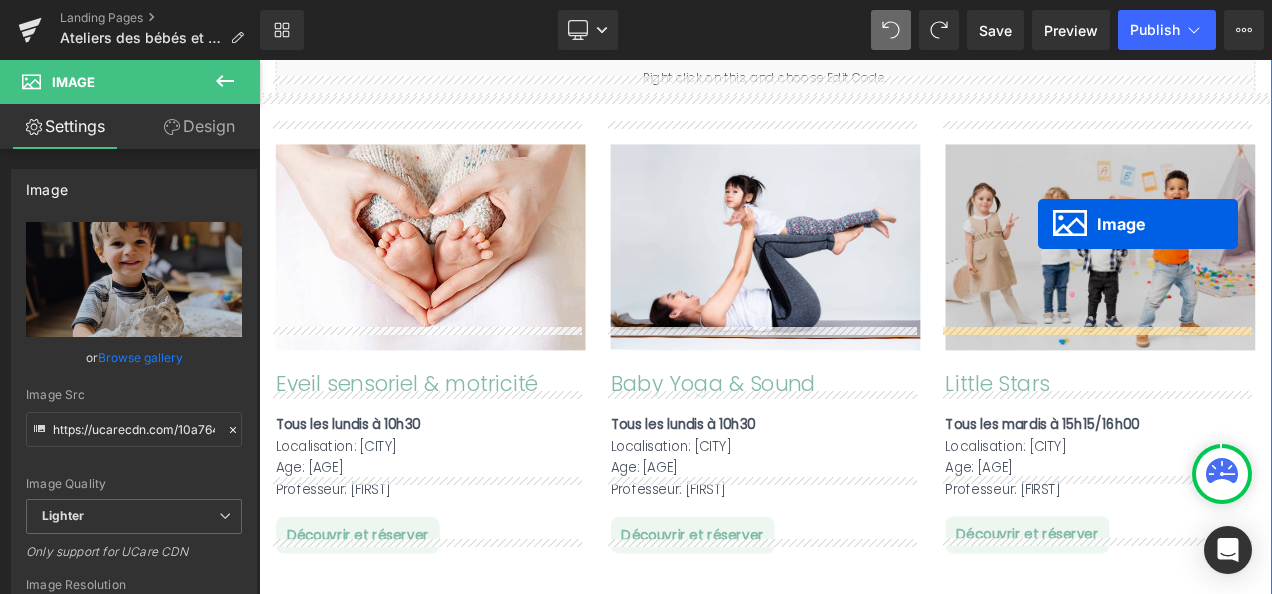 drag, startPoint x: 822, startPoint y: 261, endPoint x: 1190, endPoint y: 256, distance: 368.03397 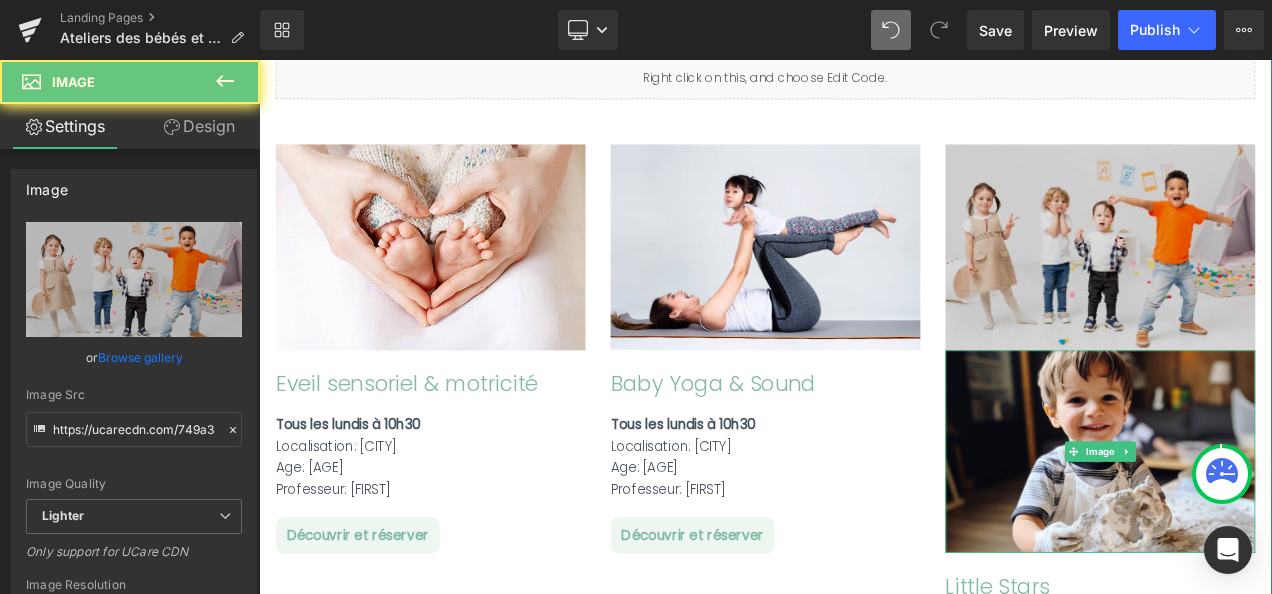 click on "Image" at bounding box center (1264, 284) 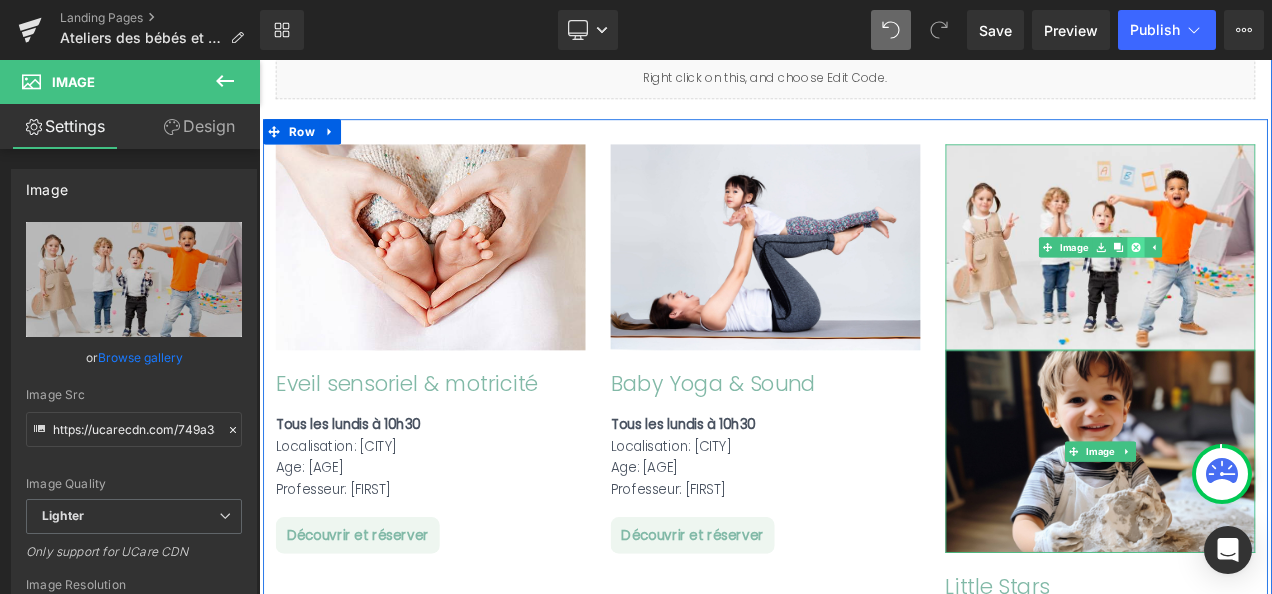 click 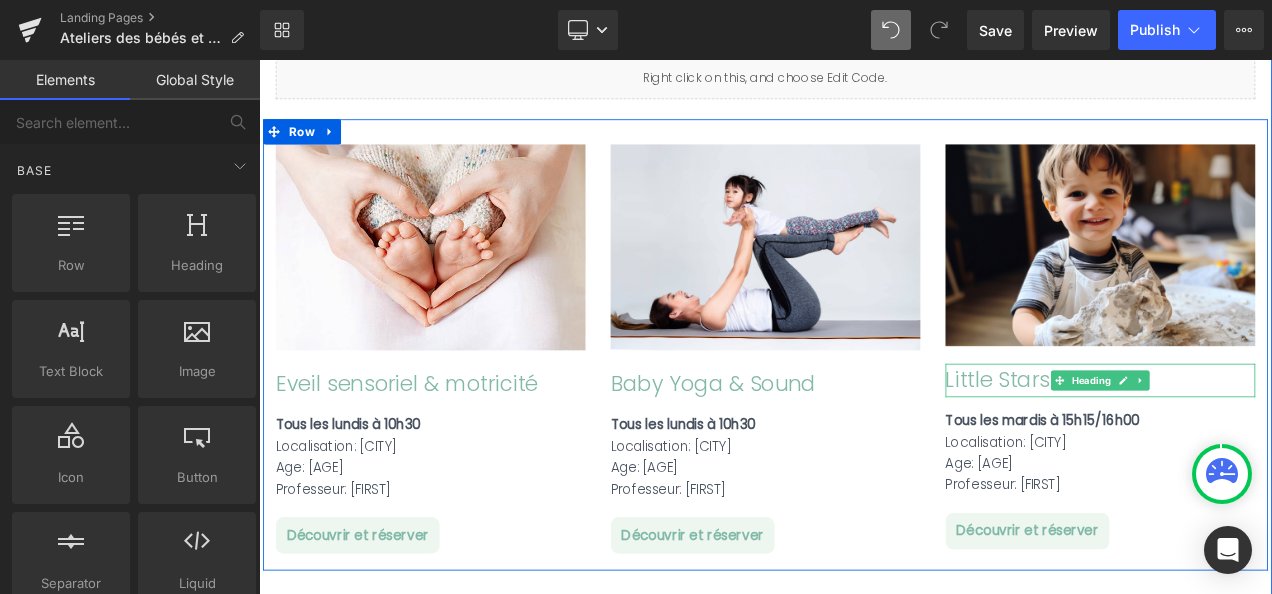 click on "Little Stars" at bounding box center [1264, 443] 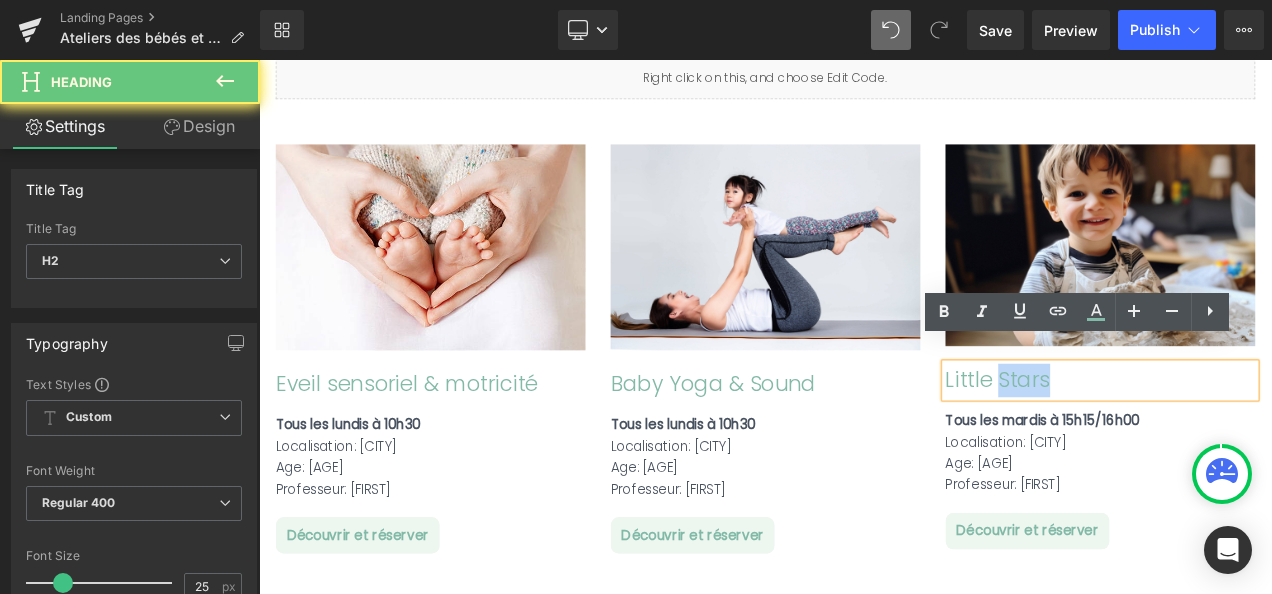 click on "Little Stars" at bounding box center [1264, 443] 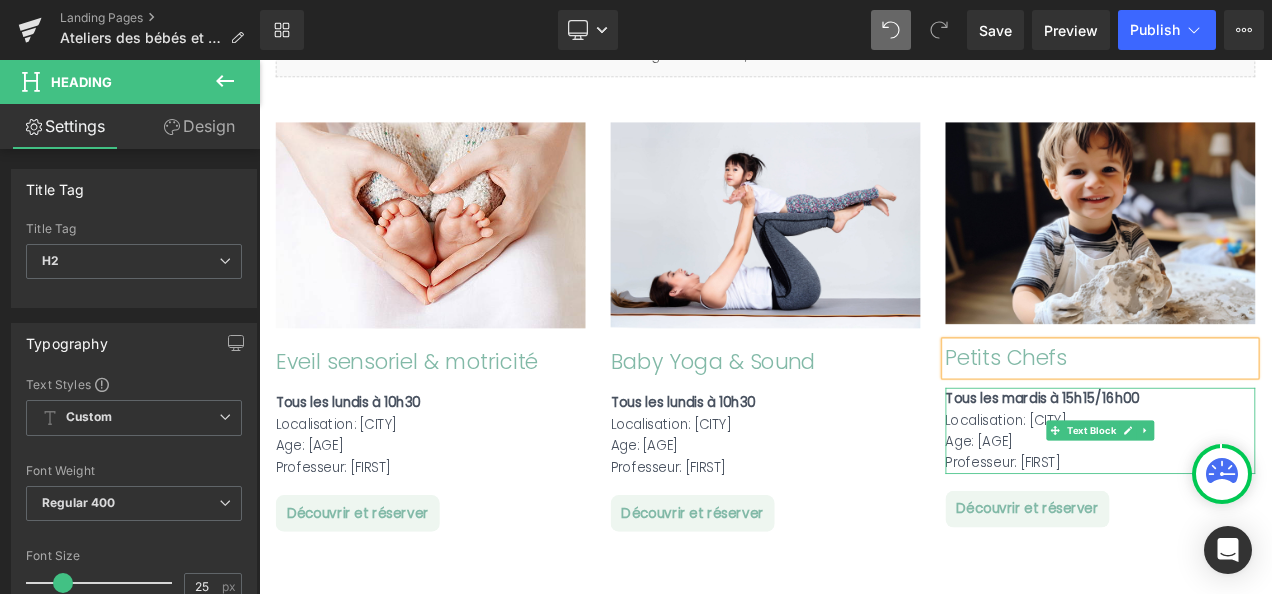 scroll, scrollTop: 1291, scrollLeft: 0, axis: vertical 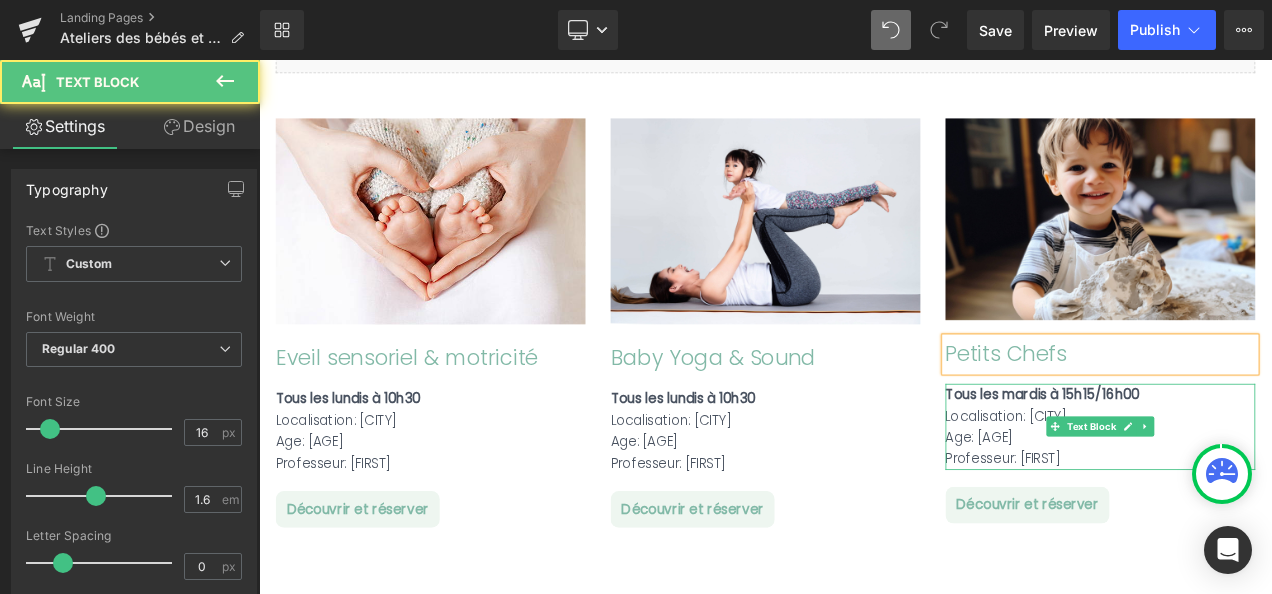 click on "Age: [AGE]" at bounding box center [1264, 511] 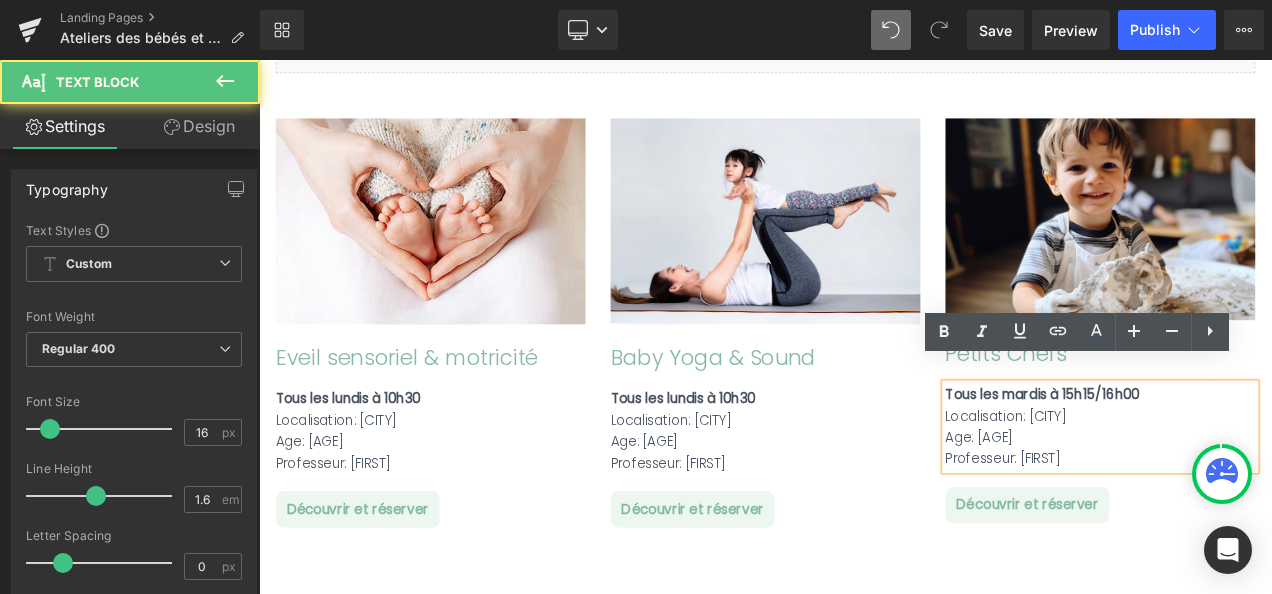 type 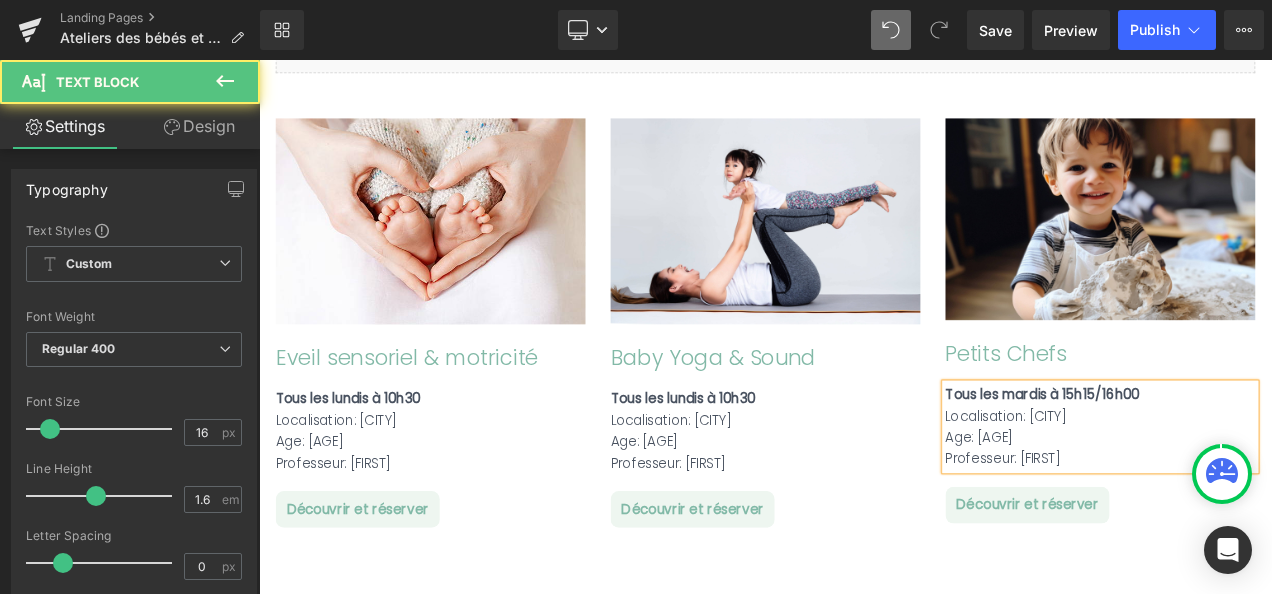 click on "Professeur: [FIRST]" at bounding box center (1264, 537) 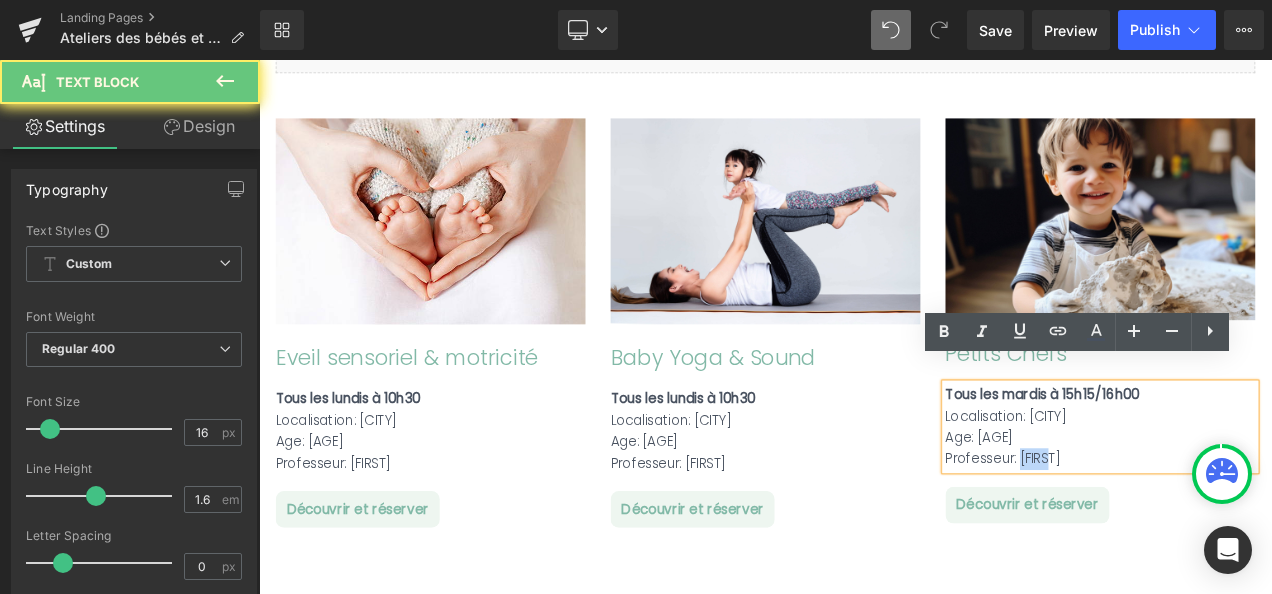 click on "Professeur: [FIRST]" at bounding box center (1264, 537) 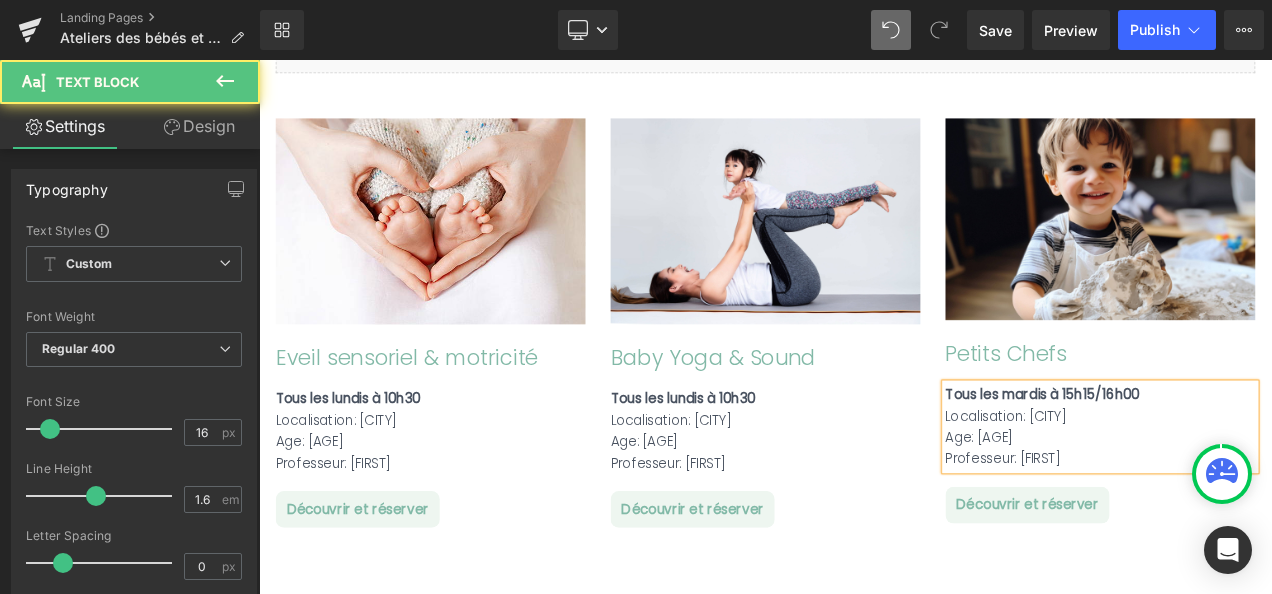 click on "Tous les mardis à 15h15/16h00" at bounding box center (1195, 459) 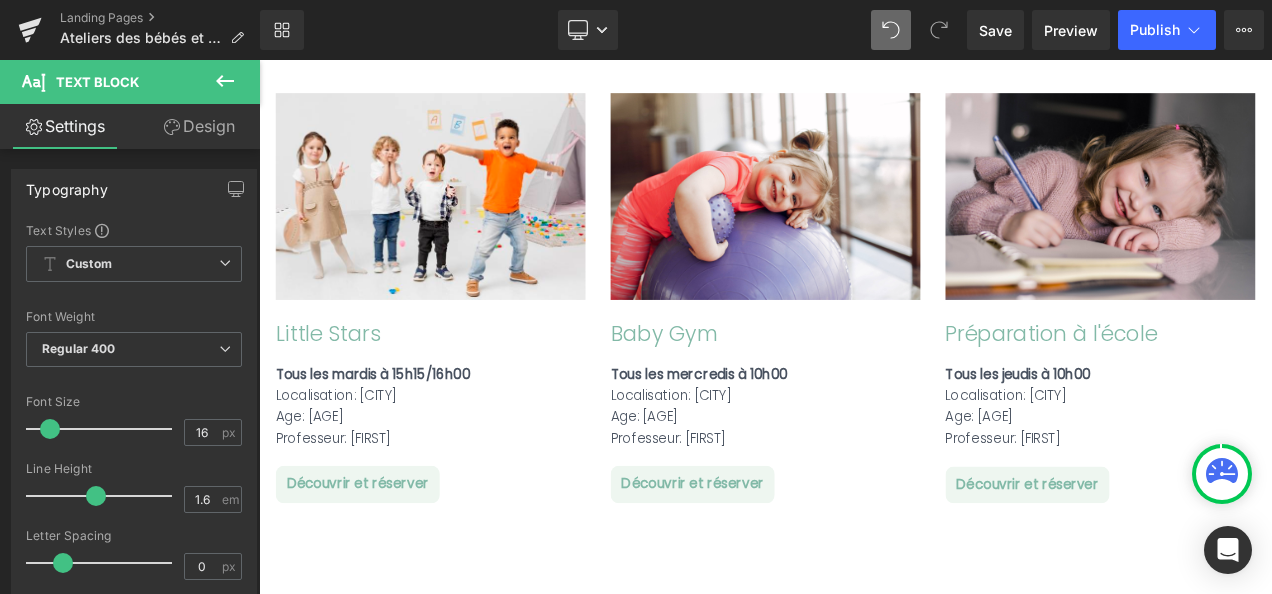 scroll, scrollTop: 1940, scrollLeft: 0, axis: vertical 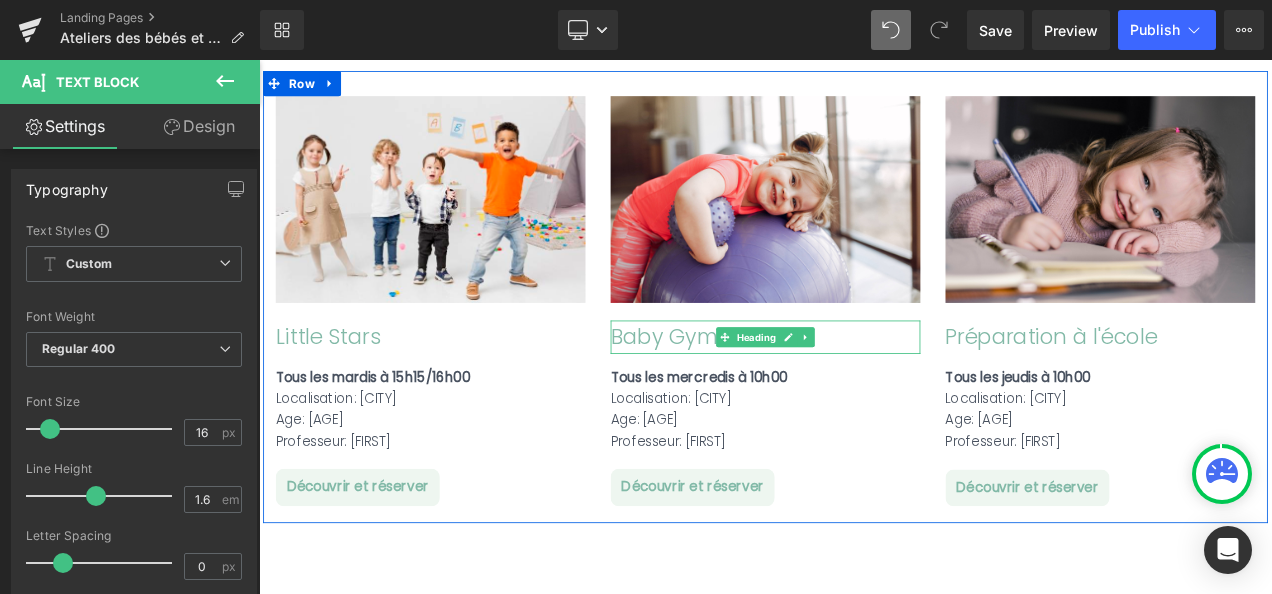 click on "Baby Gym" at bounding box center (864, 391) 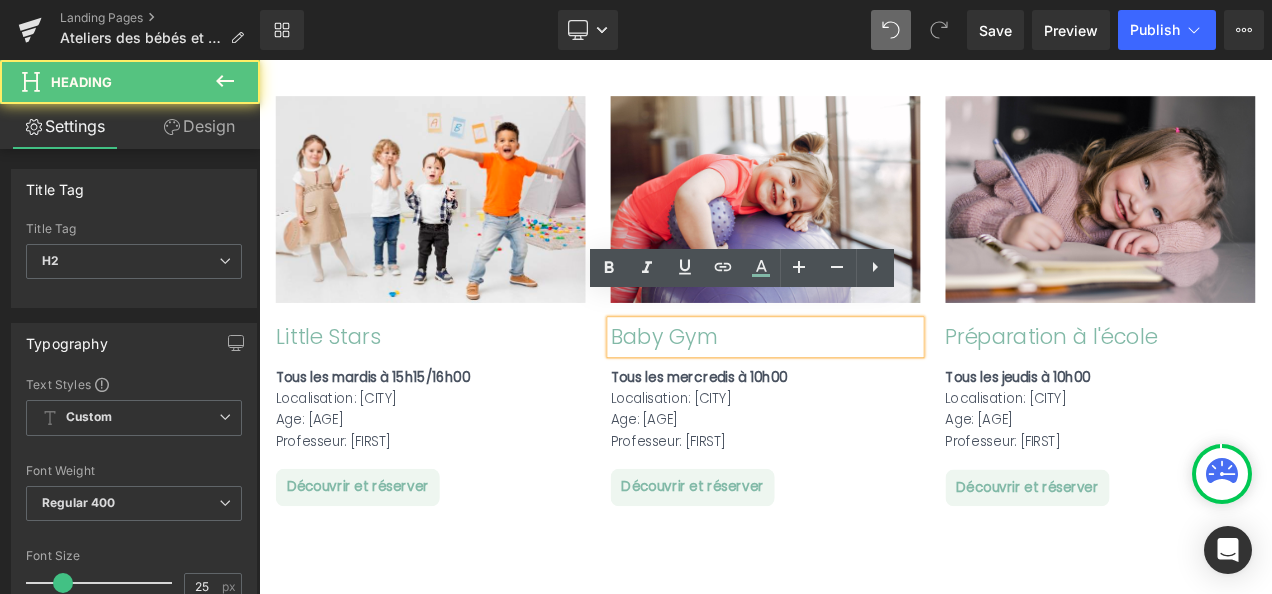 click on "Baby Gym" at bounding box center [864, 391] 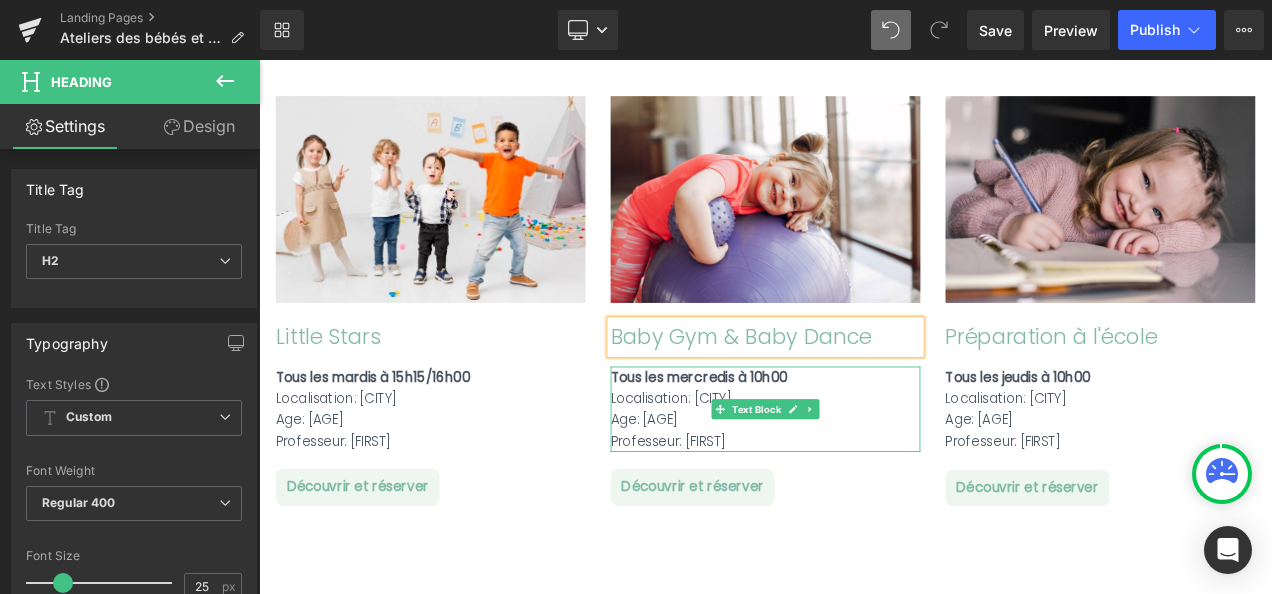 click on "Tous les mercredis à 10h00" at bounding box center [864, 439] 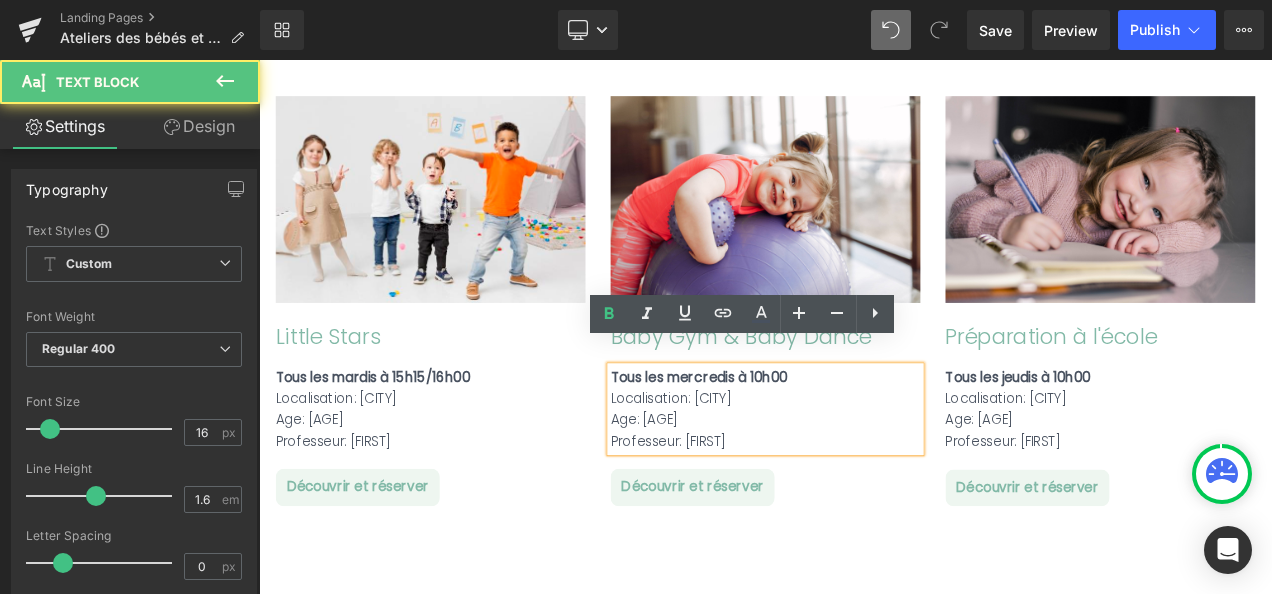 click on "Tous les mercredis à 10h00" at bounding box center [864, 439] 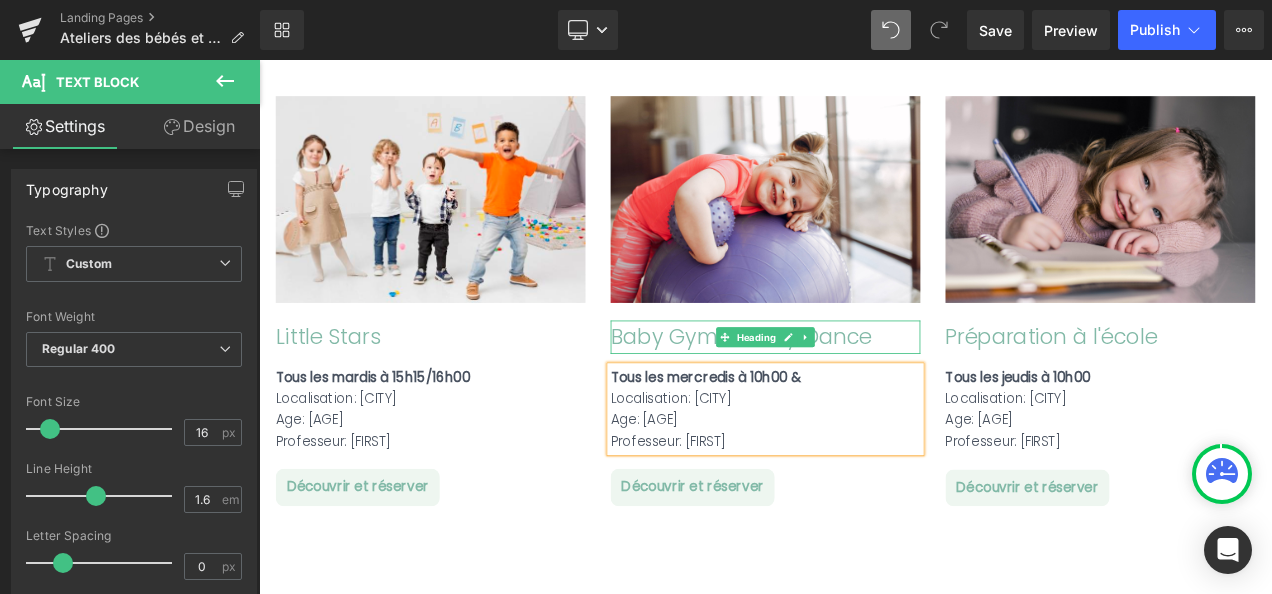 click on "Baby Gym & Baby Dance" at bounding box center (864, 391) 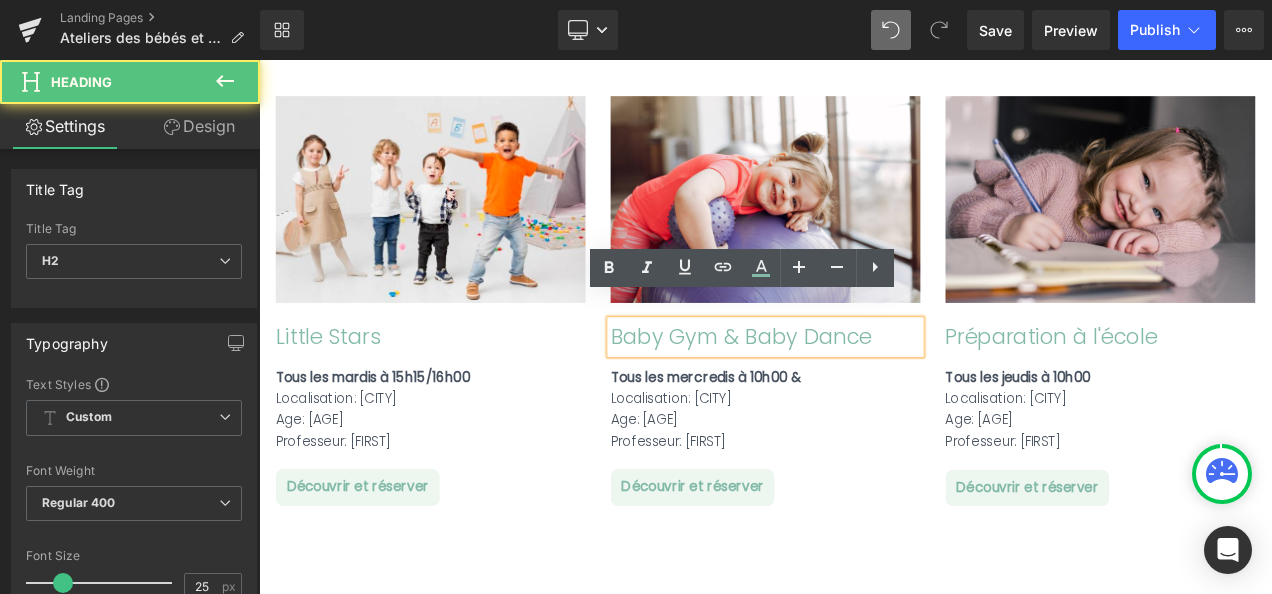 click on "Baby Gym & Baby Dance" at bounding box center (864, 391) 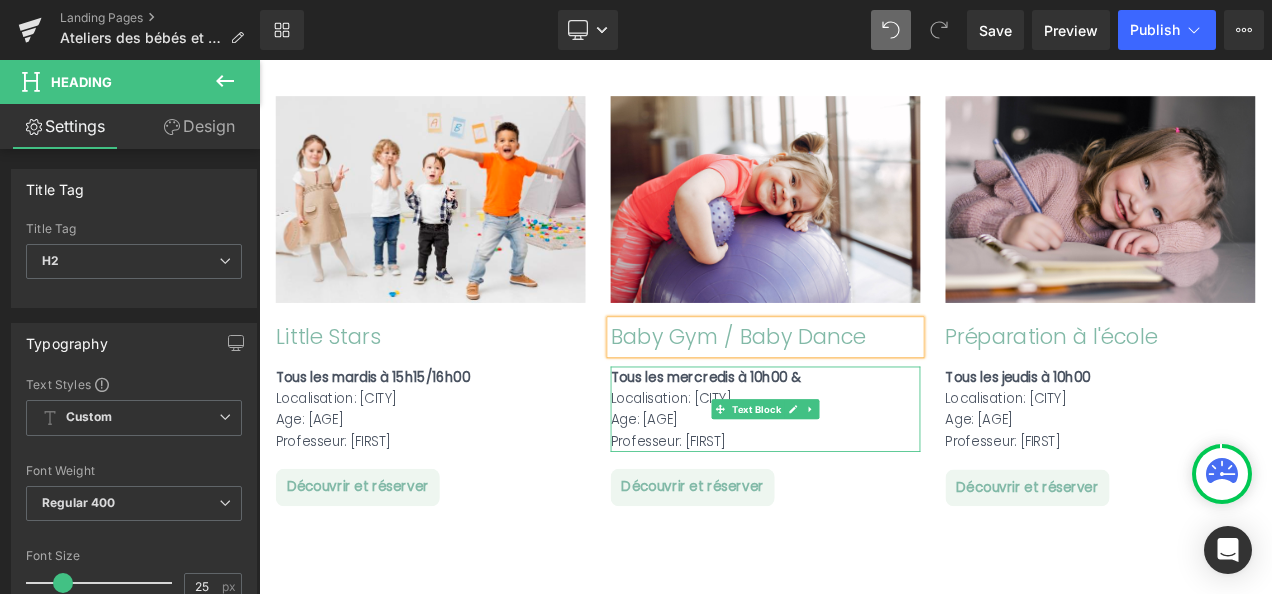click on "Tous les mercredis à 10h00 &" at bounding box center (864, 439) 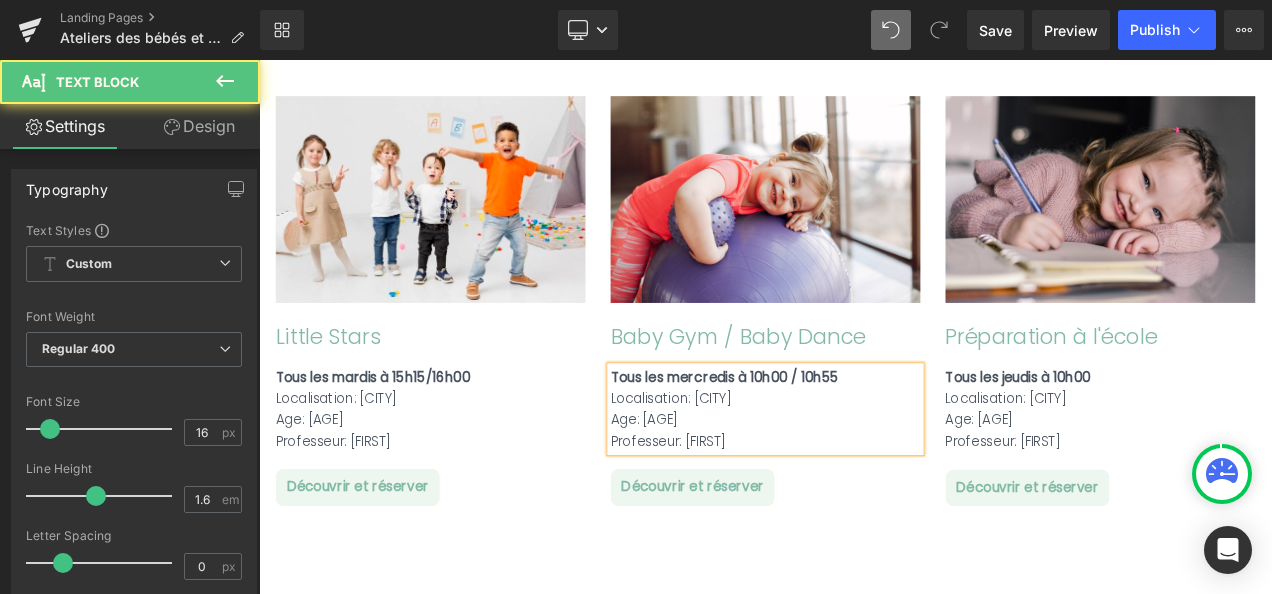click on "Age: [AGE]" at bounding box center (864, 490) 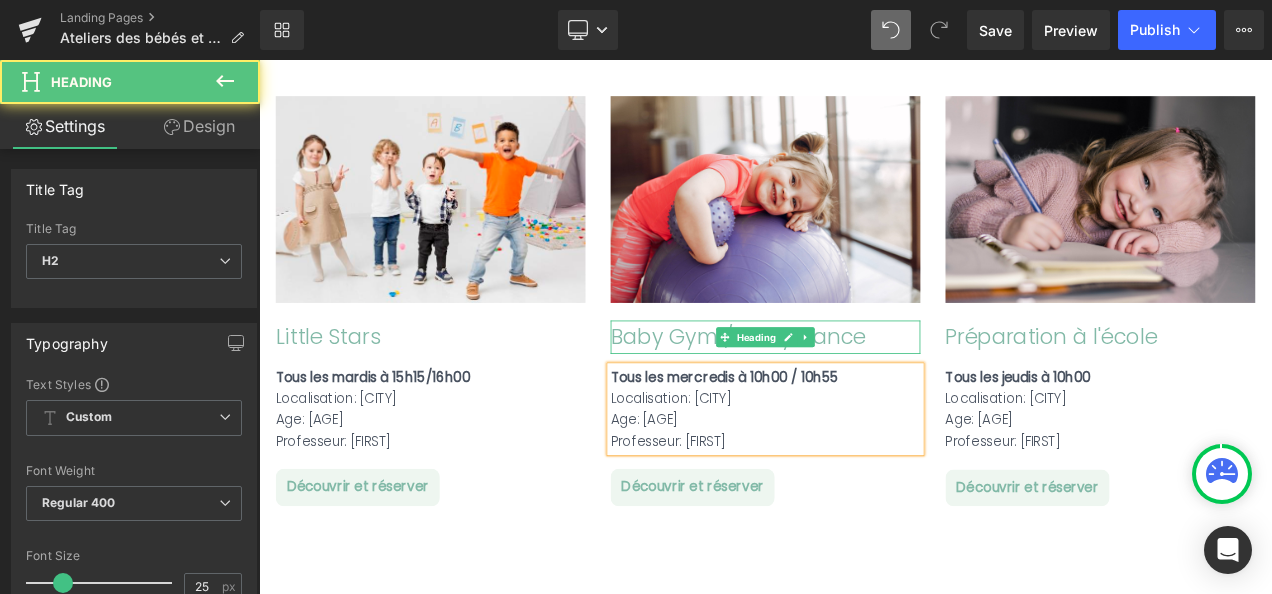 click on "Baby Gym / Baby Dance" at bounding box center (864, 391) 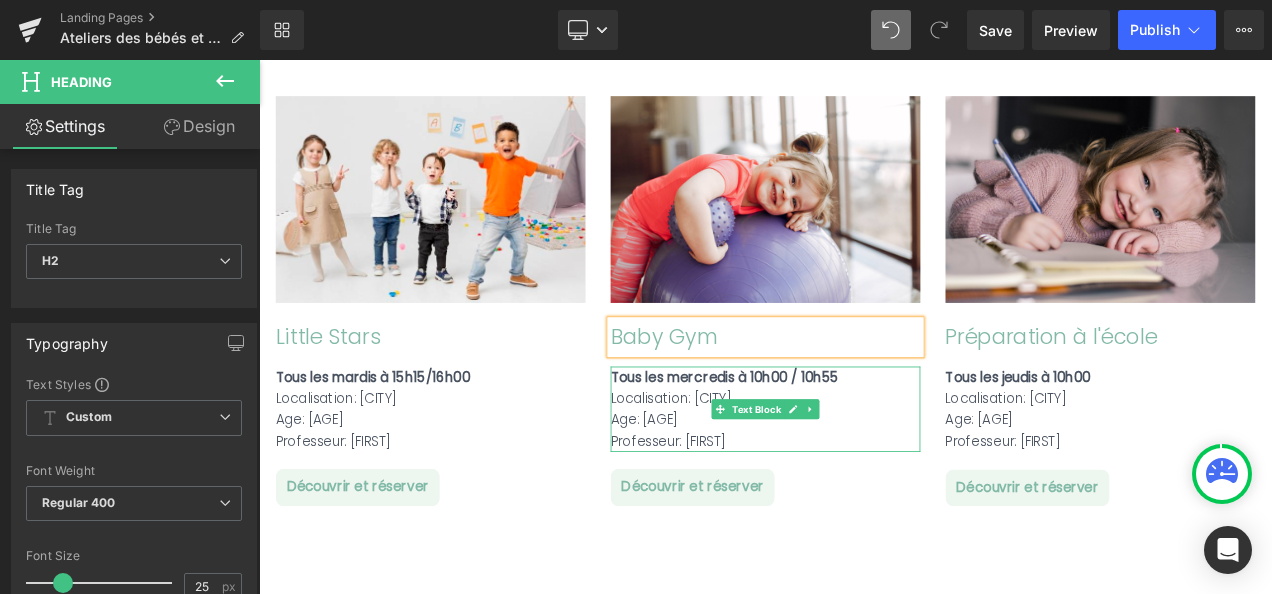 click on "Tous les mercredis à 10h00 / 10h55" at bounding box center [864, 439] 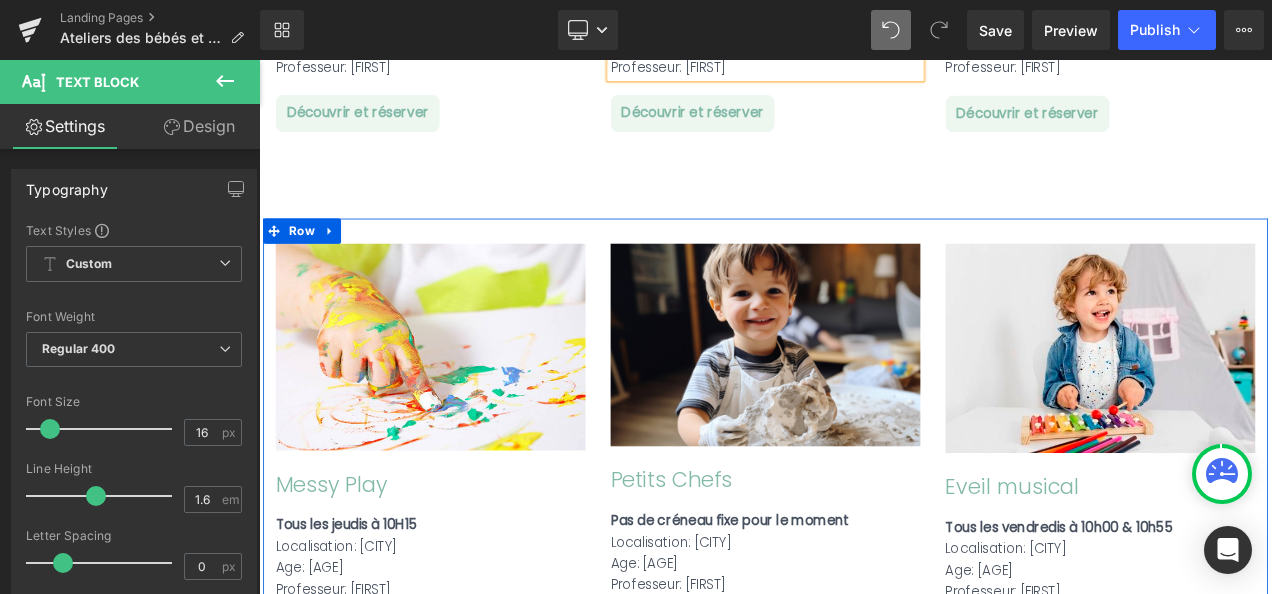 scroll, scrollTop: 2373, scrollLeft: 0, axis: vertical 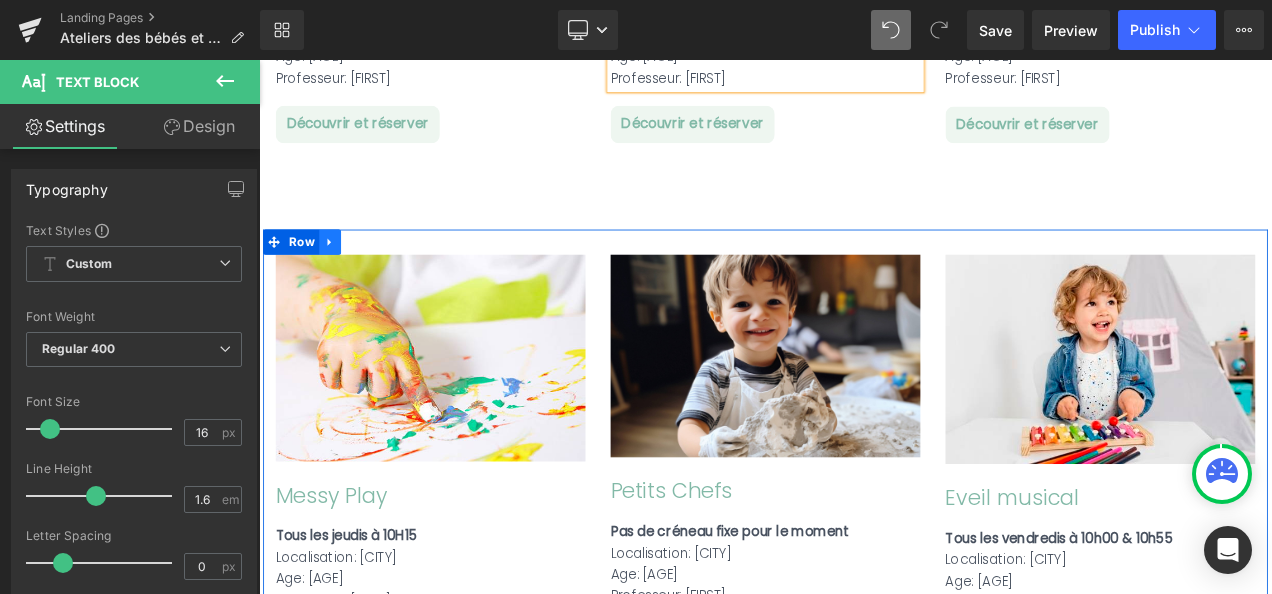 click 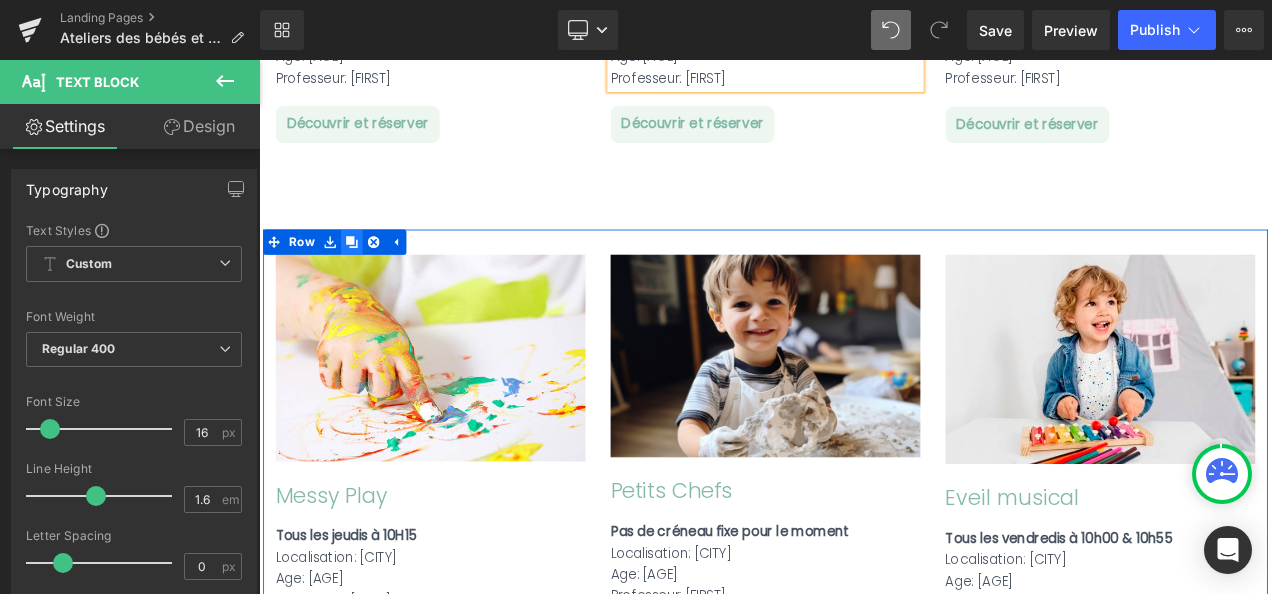 click 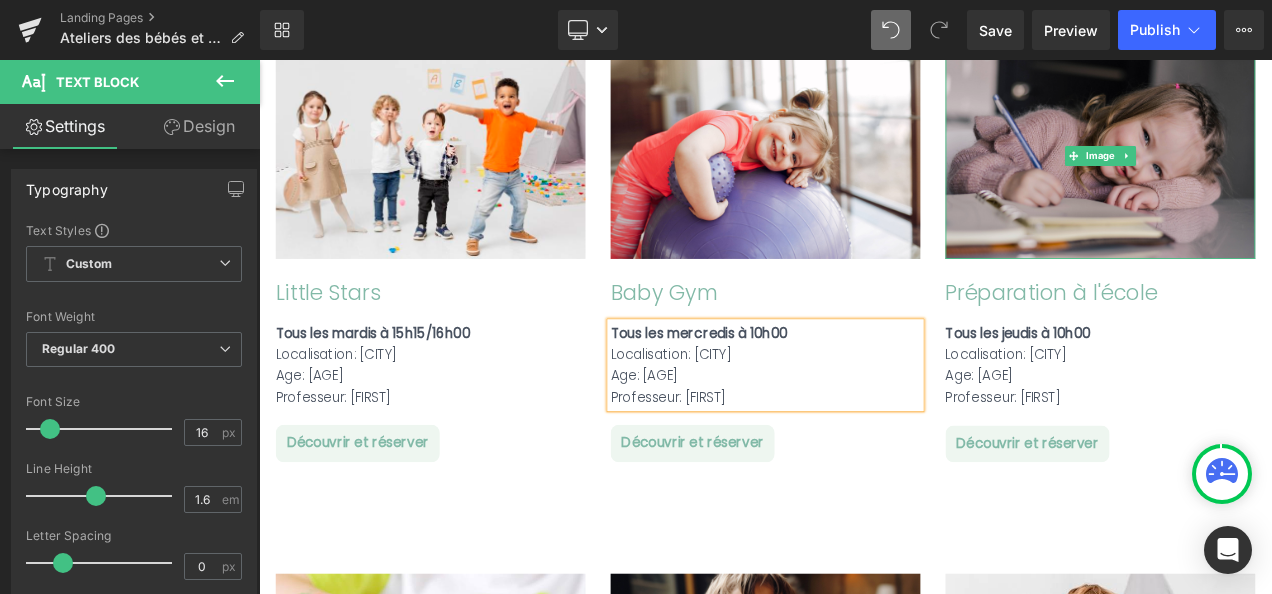 scroll, scrollTop: 1984, scrollLeft: 0, axis: vertical 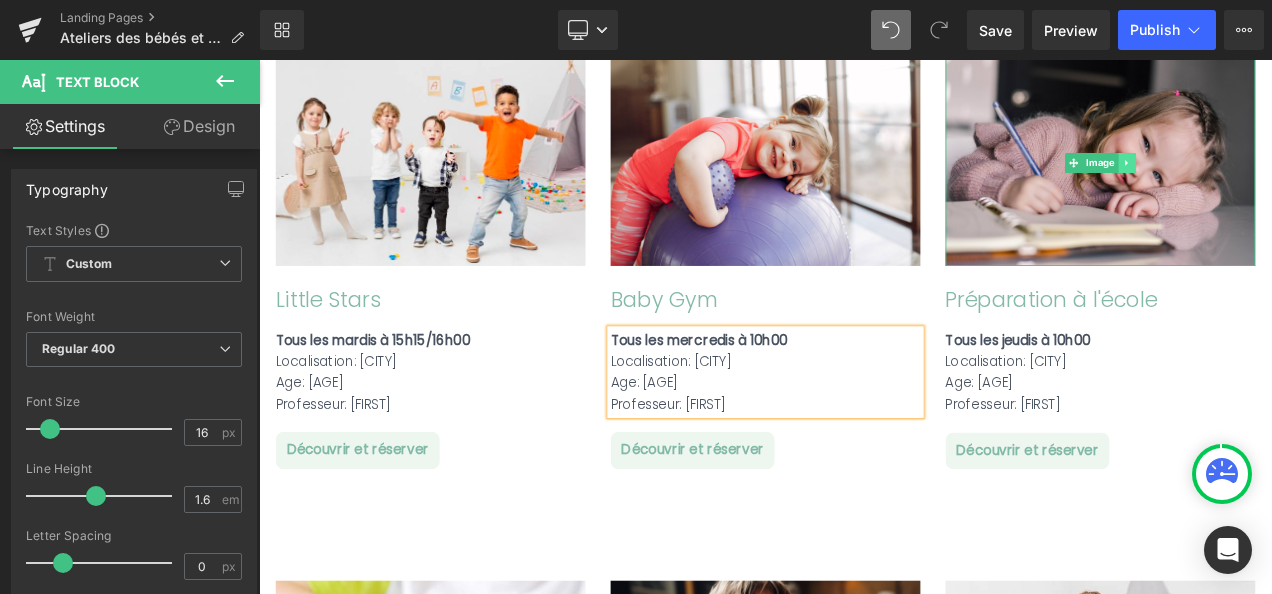 click 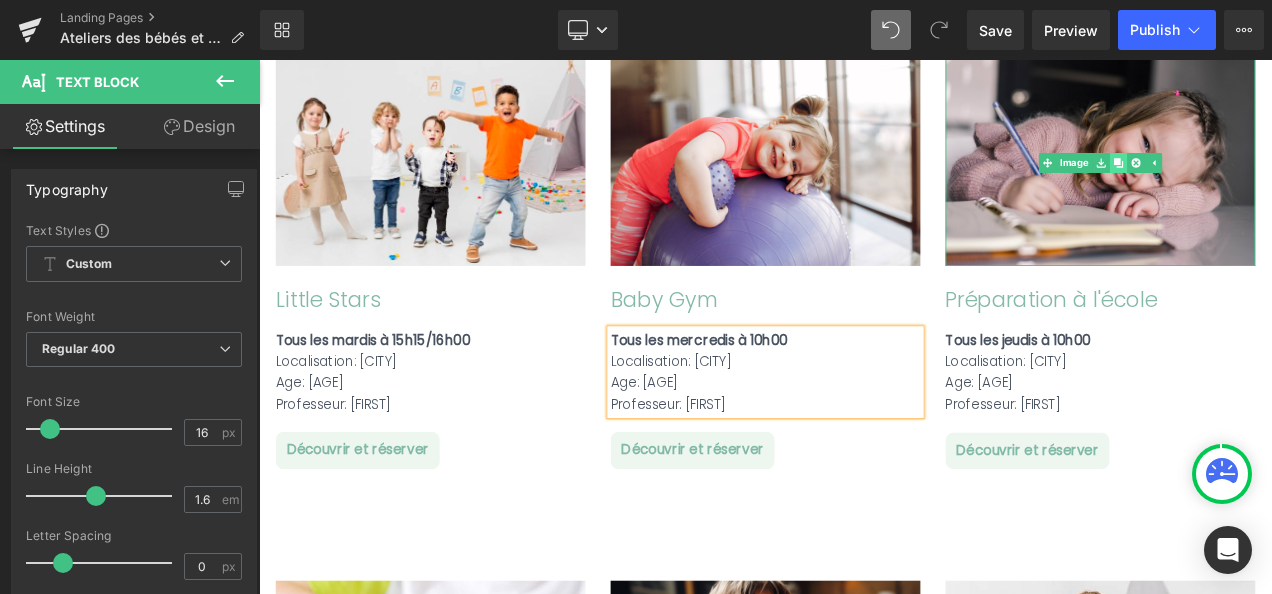click 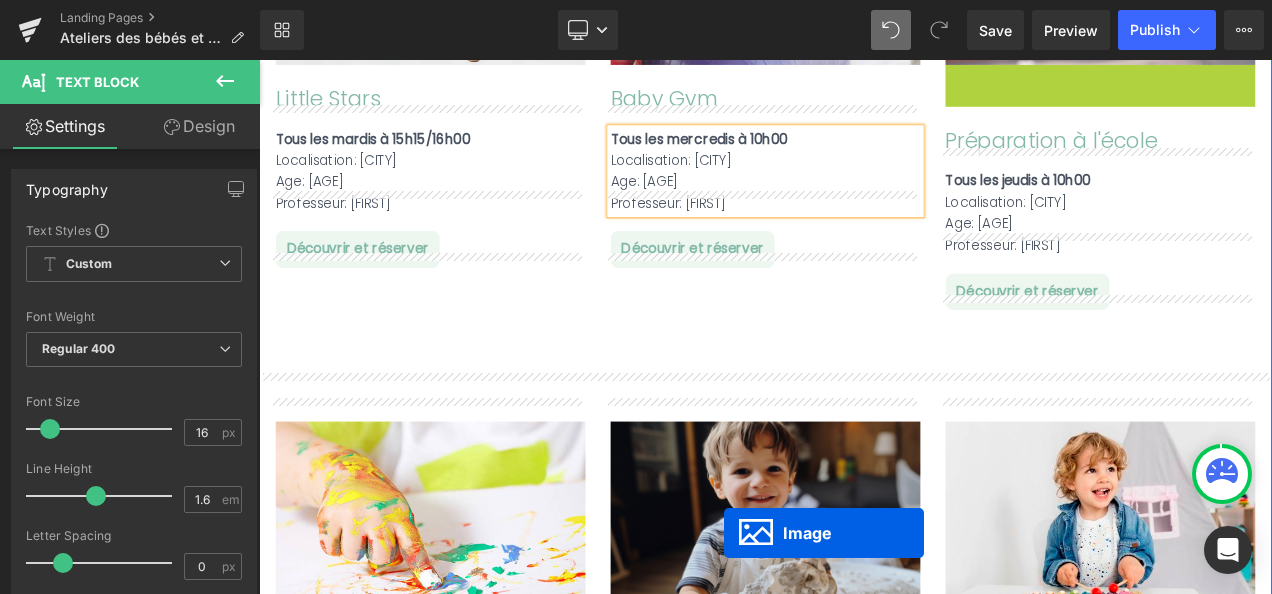 scroll, scrollTop: 2324, scrollLeft: 0, axis: vertical 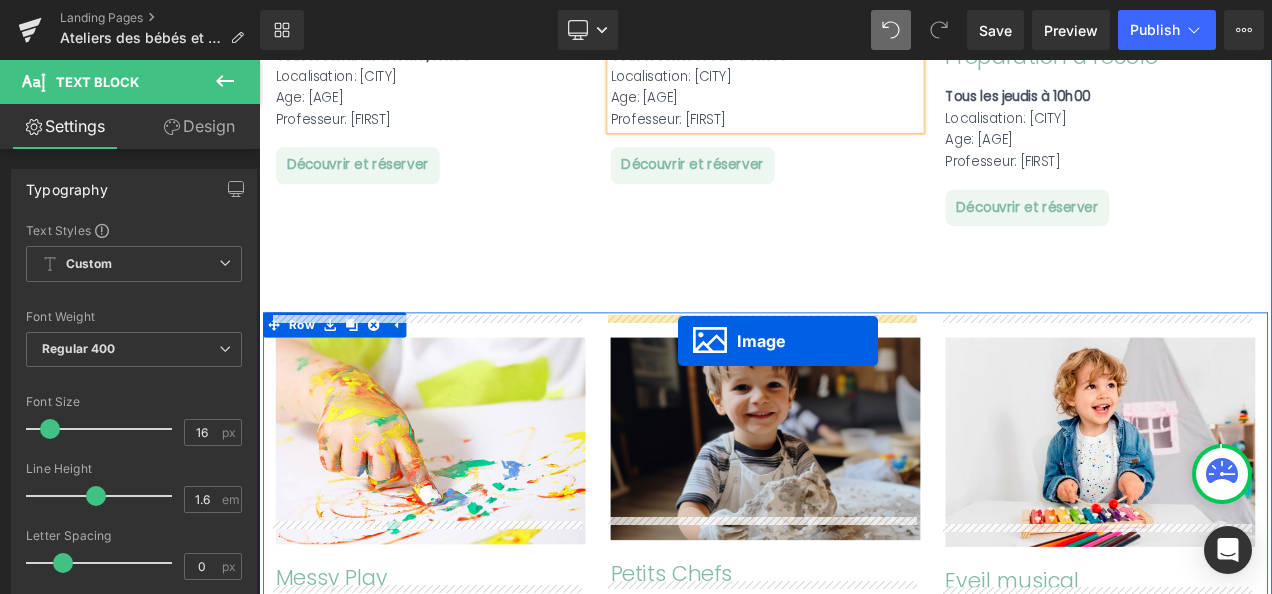 drag, startPoint x: 1225, startPoint y: 402, endPoint x: 758, endPoint y: 393, distance: 467.08673 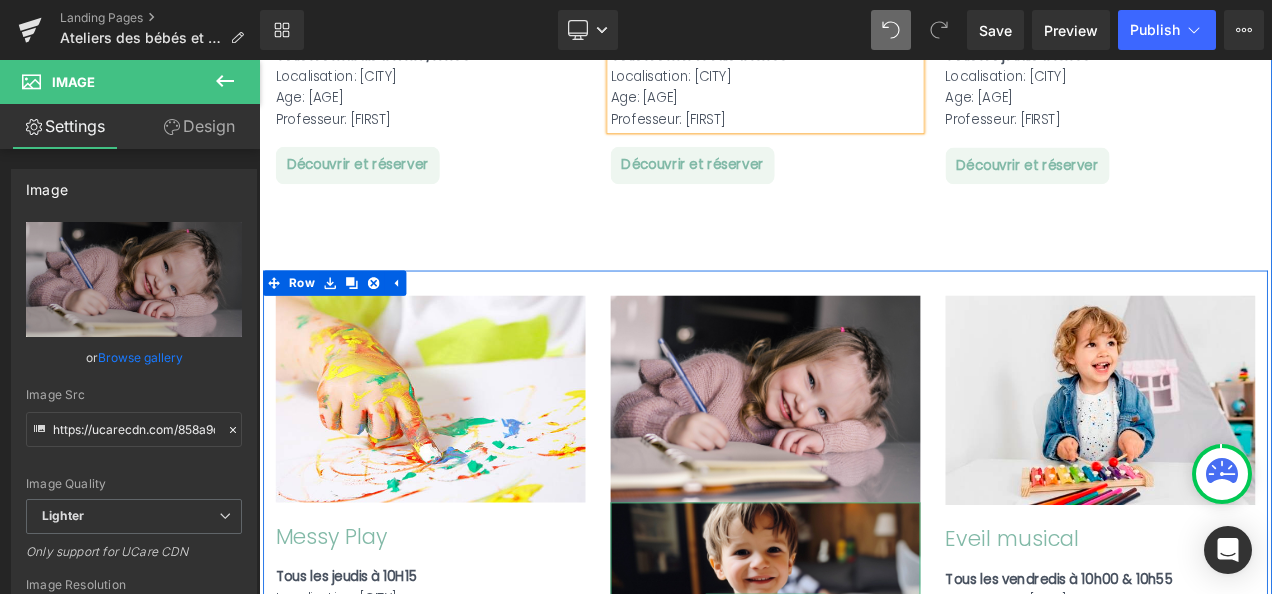 click at bounding box center [906, 710] 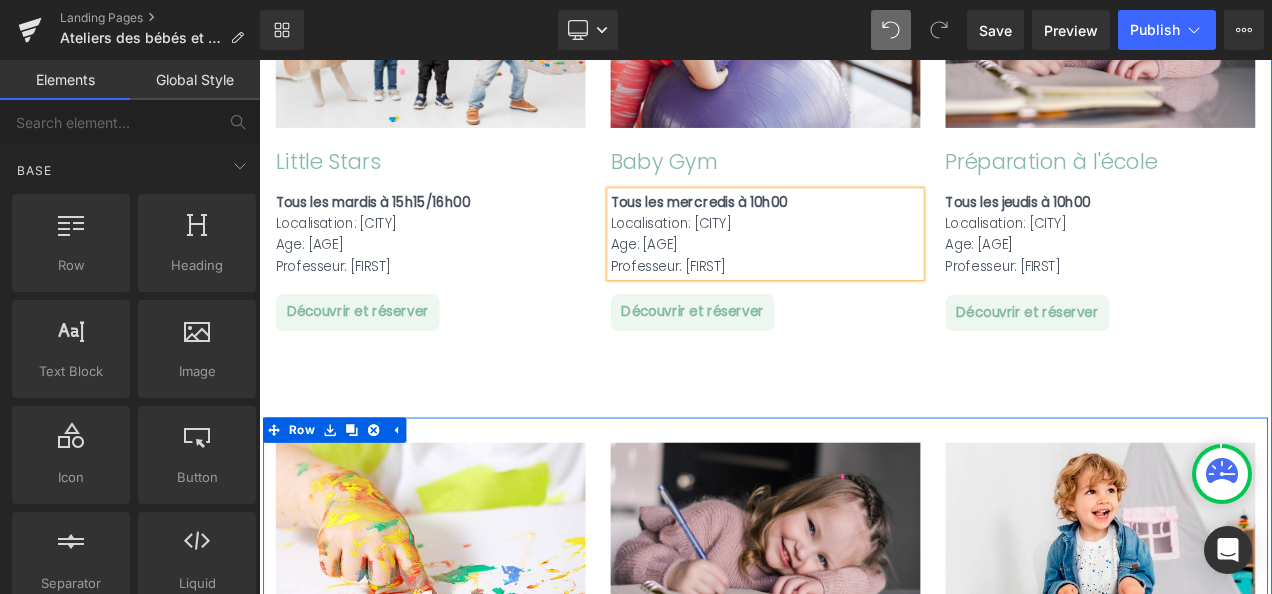 scroll, scrollTop: 2148, scrollLeft: 0, axis: vertical 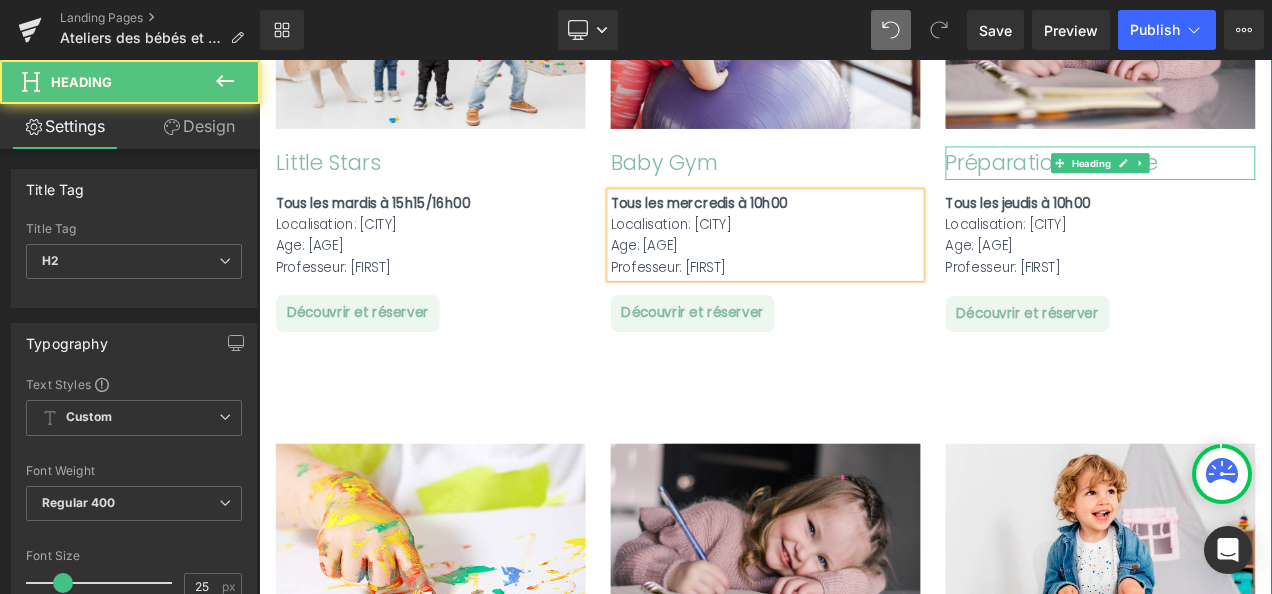 click on "Préparation à l'école" at bounding box center [1264, 183] 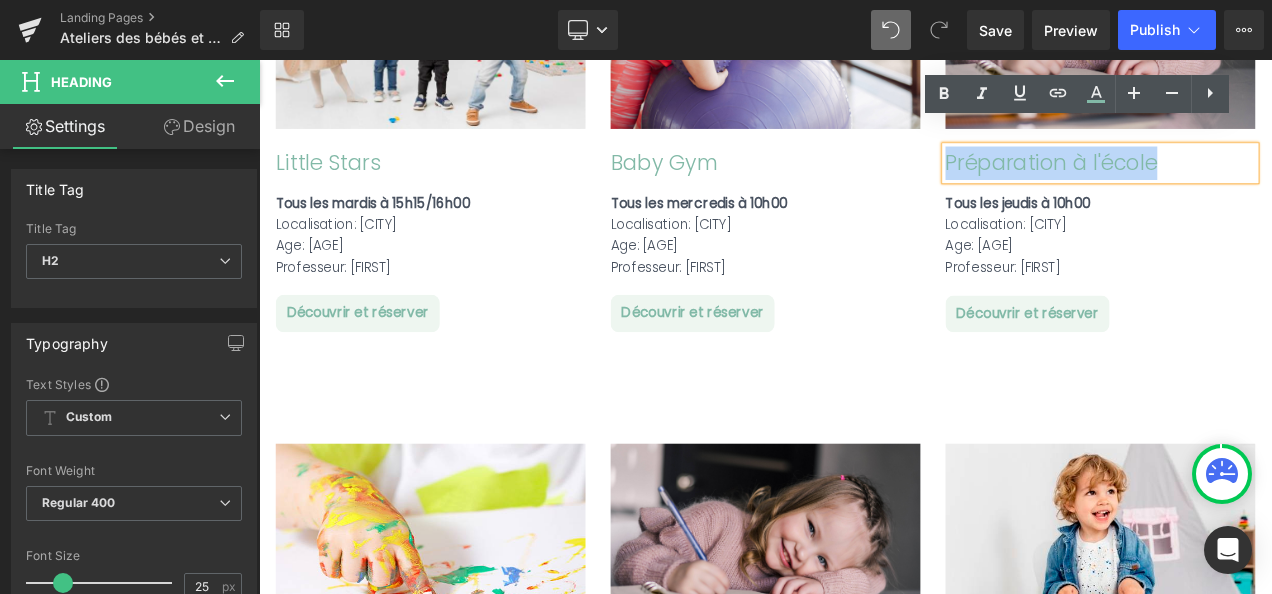 drag, startPoint x: 1305, startPoint y: 153, endPoint x: 1077, endPoint y: 152, distance: 228.0022 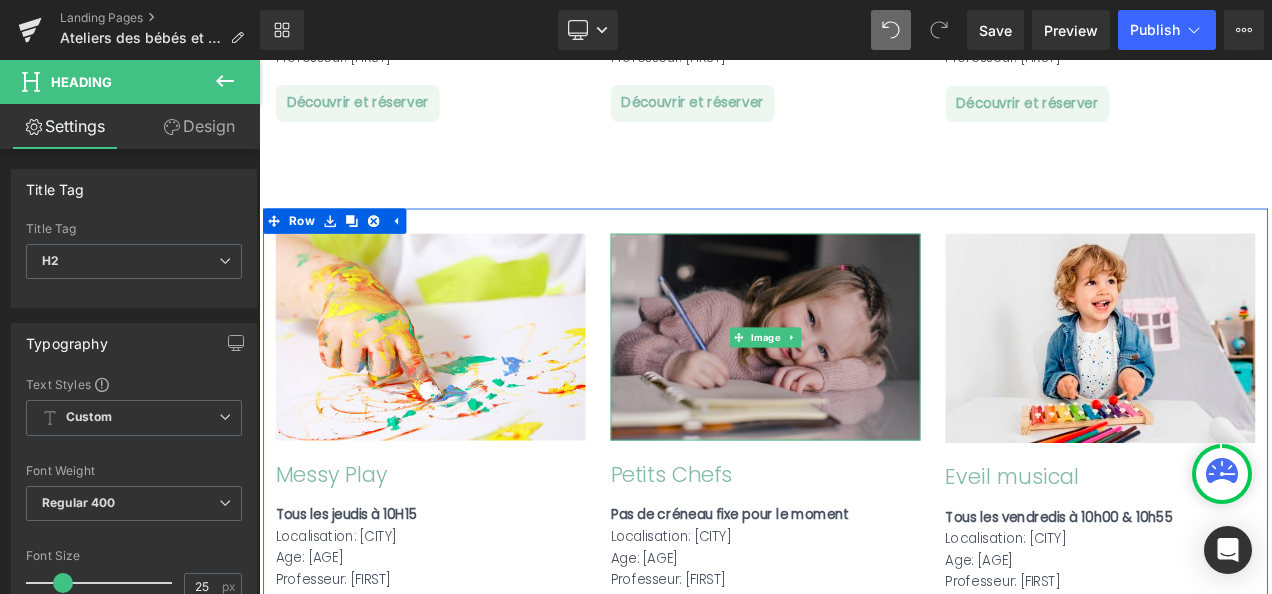 scroll, scrollTop: 2407, scrollLeft: 0, axis: vertical 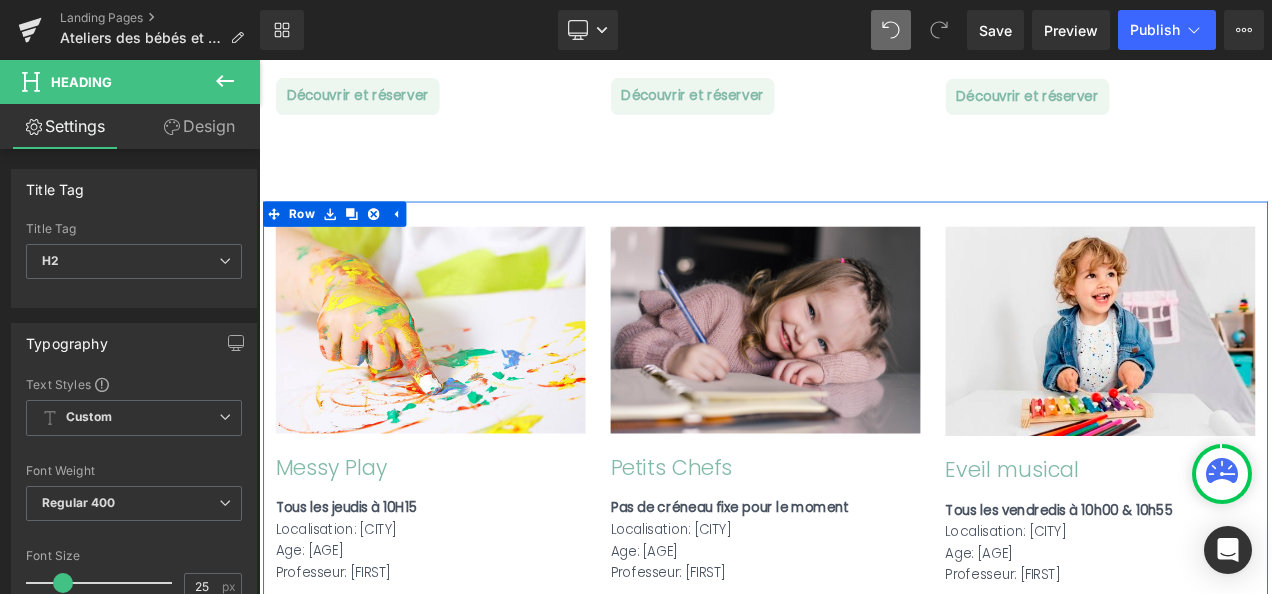 click on "Petits Chefs" at bounding box center [864, 547] 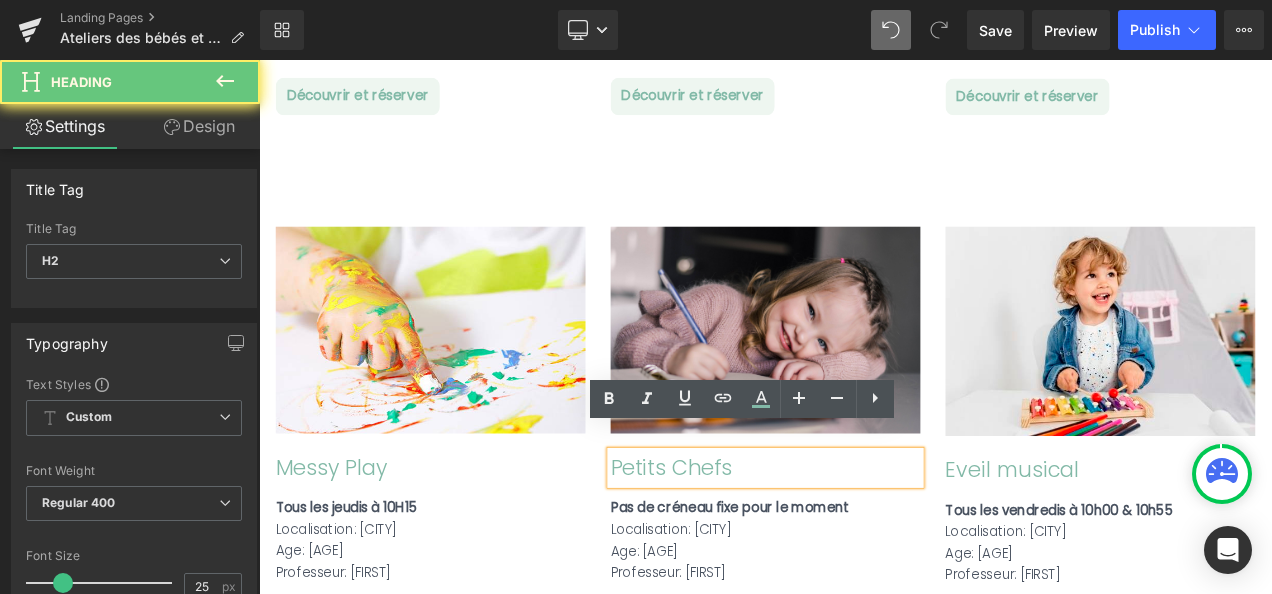 click on "Petits Chefs" at bounding box center [864, 547] 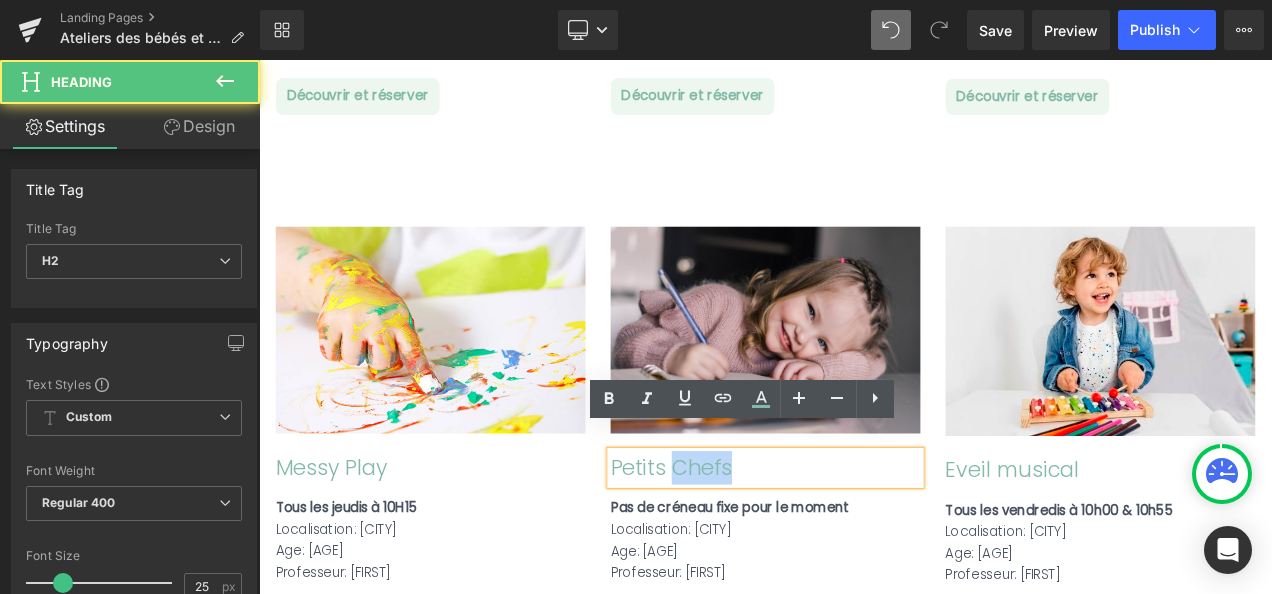 click on "Petits Chefs" at bounding box center (864, 547) 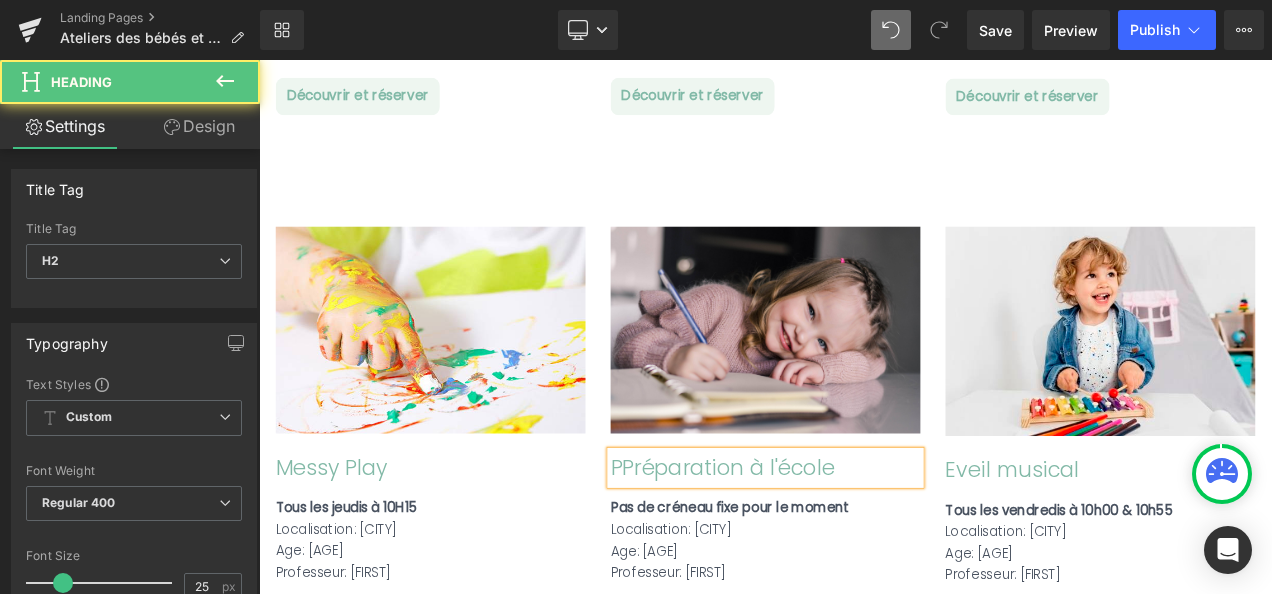 click on "PPréparation à l'école" at bounding box center [864, 547] 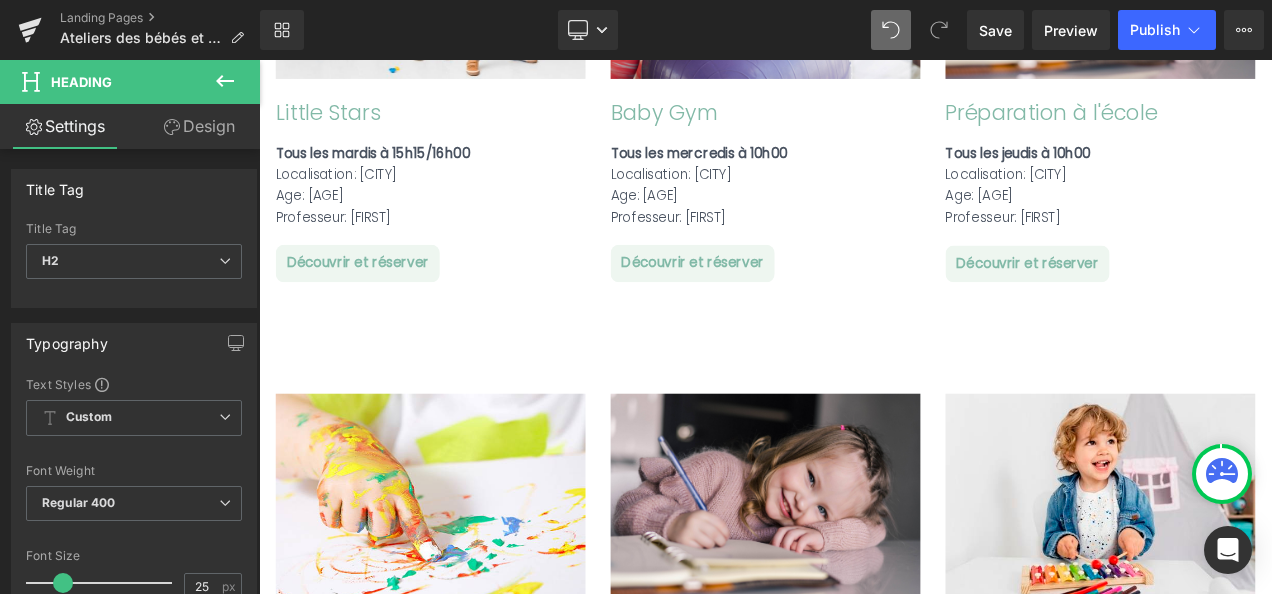scroll, scrollTop: 2204, scrollLeft: 0, axis: vertical 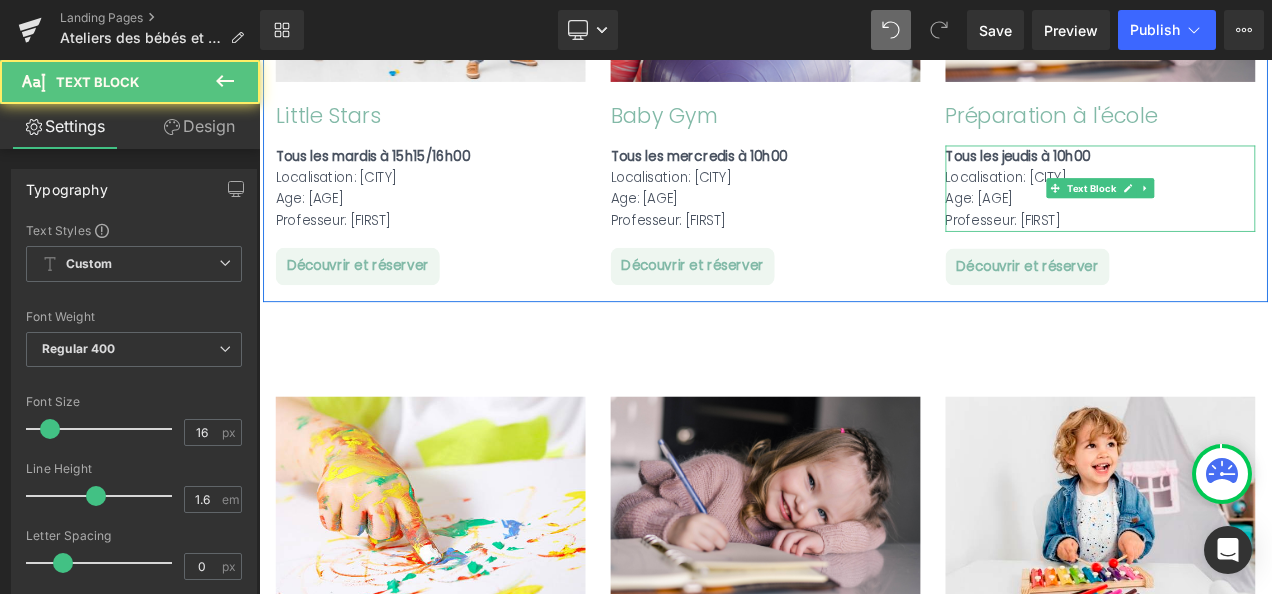 click on "Professeur: [FIRST]" at bounding box center [1264, 252] 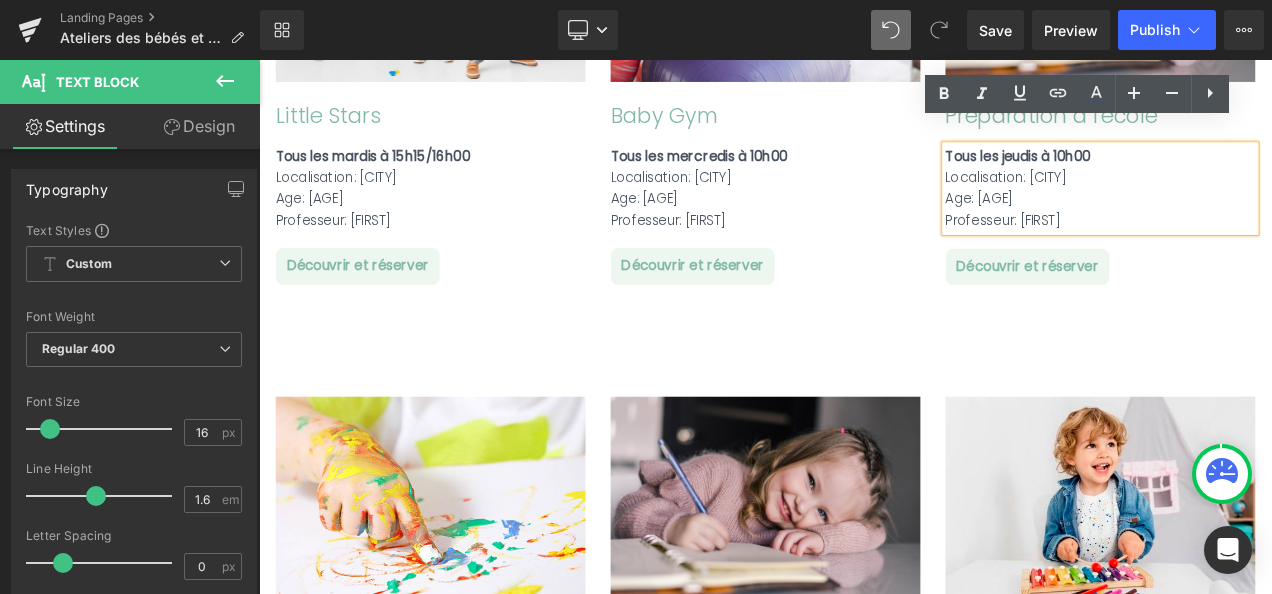 click on "Professeur: [FIRST]" at bounding box center (1264, 252) 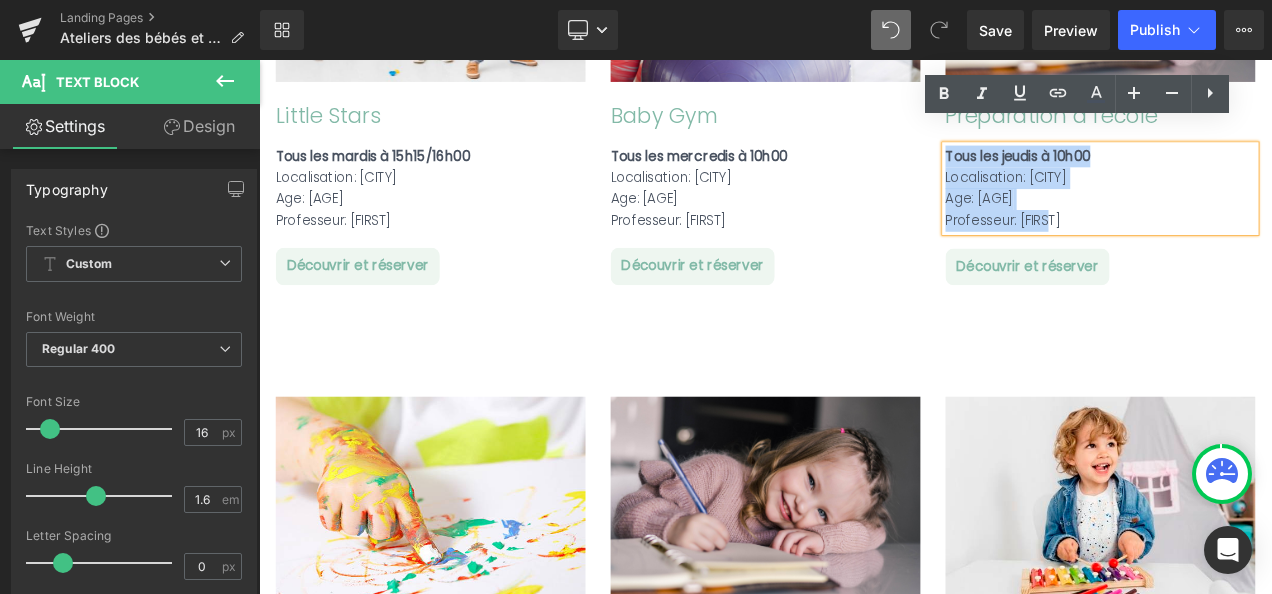 drag, startPoint x: 1202, startPoint y: 222, endPoint x: 1071, endPoint y: 147, distance: 150.95032 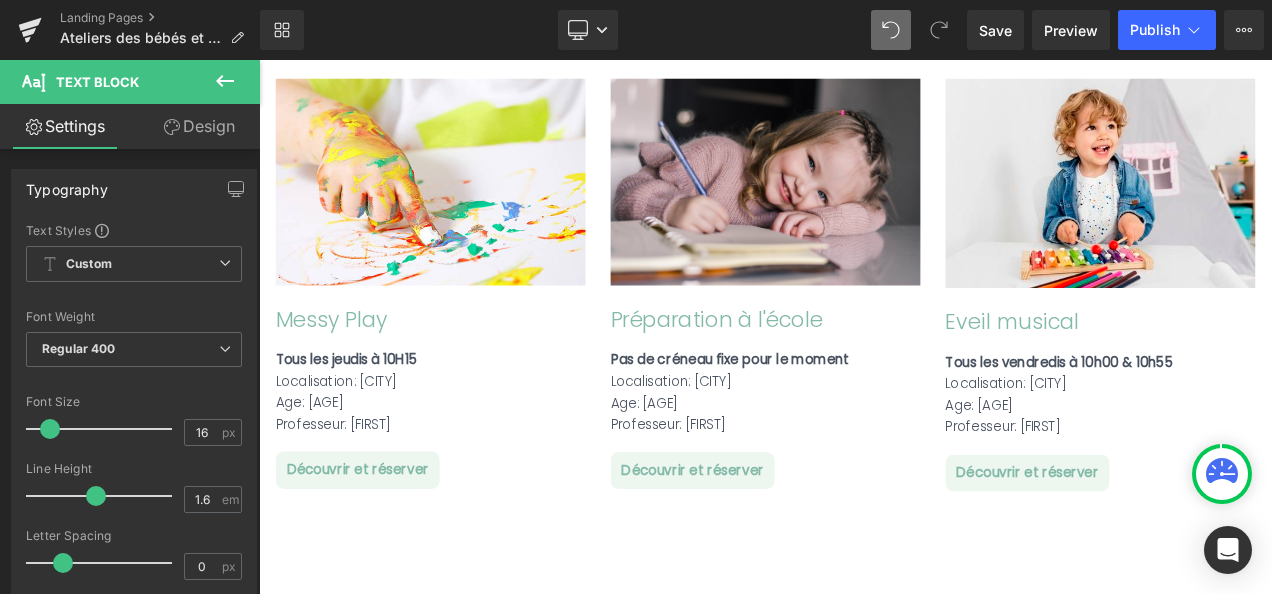 scroll, scrollTop: 2587, scrollLeft: 0, axis: vertical 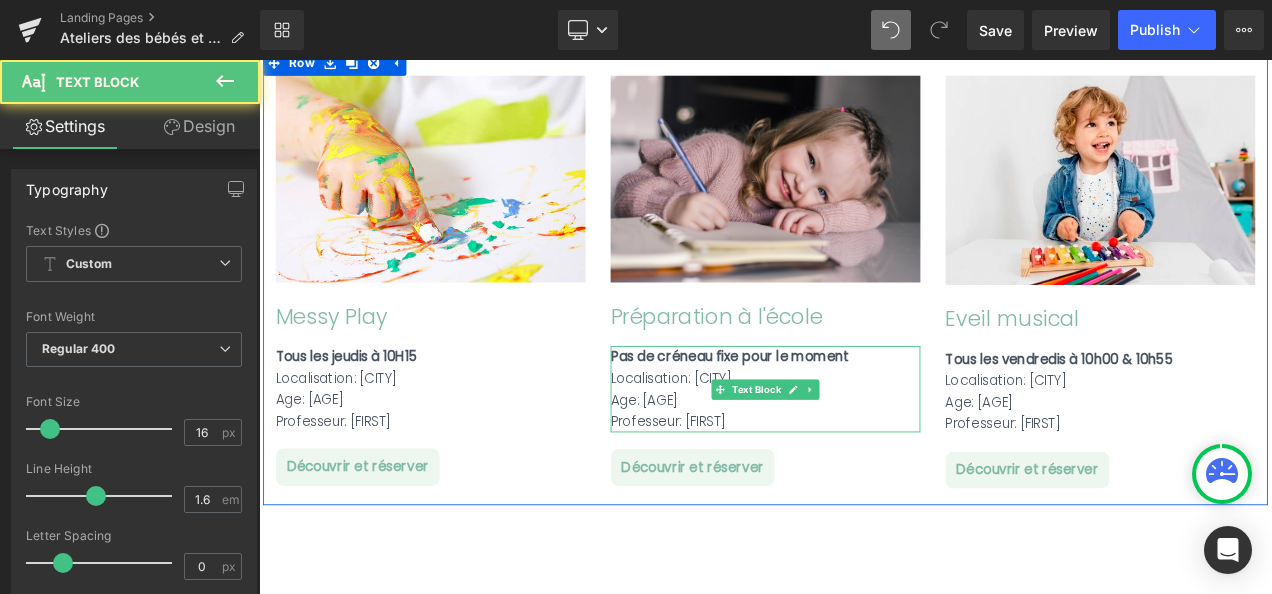 click on "Professeur: [FIRST]" at bounding box center (864, 492) 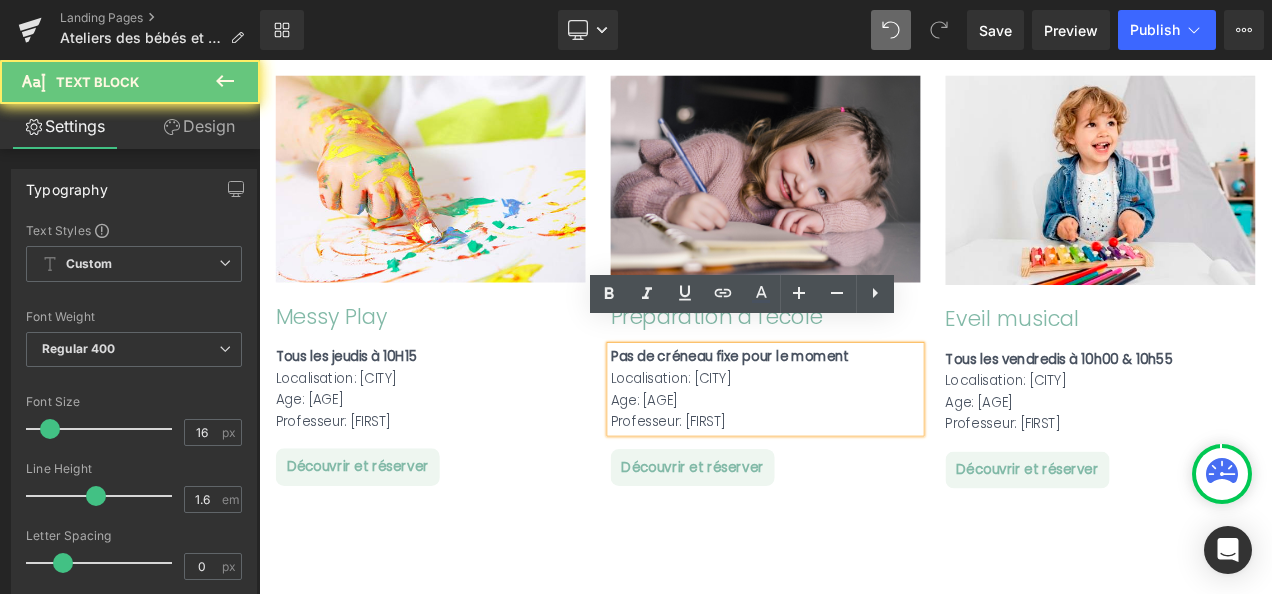 click on "Professeur: [FIRST]" at bounding box center [864, 492] 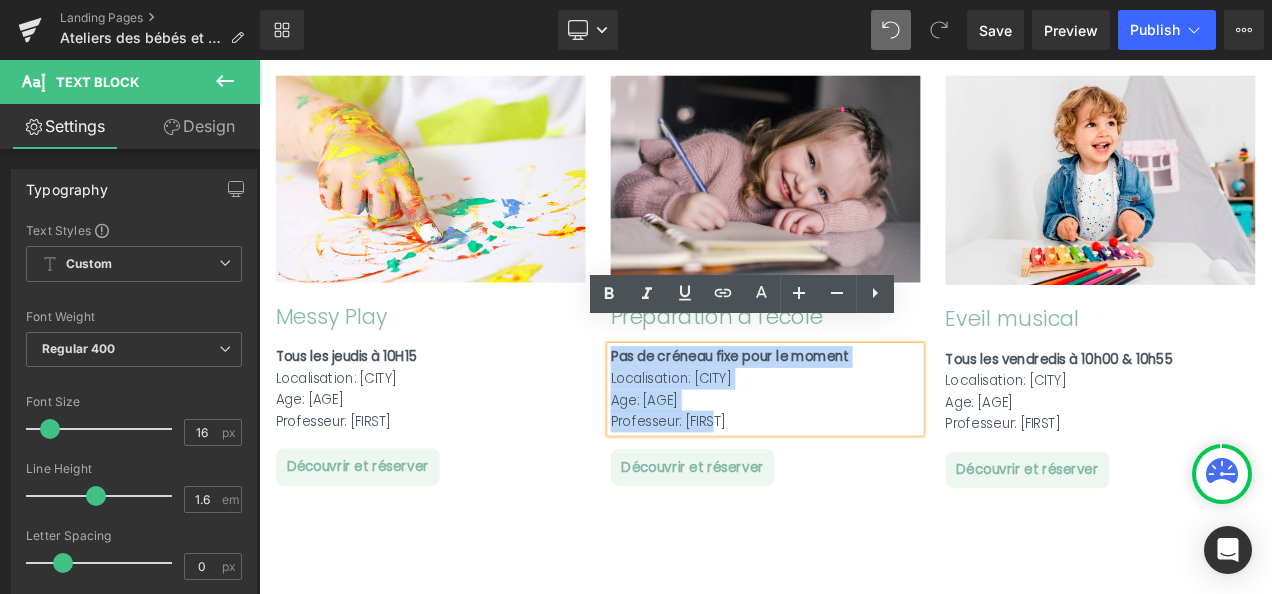 drag, startPoint x: 800, startPoint y: 462, endPoint x: 675, endPoint y: 380, distance: 149.49582 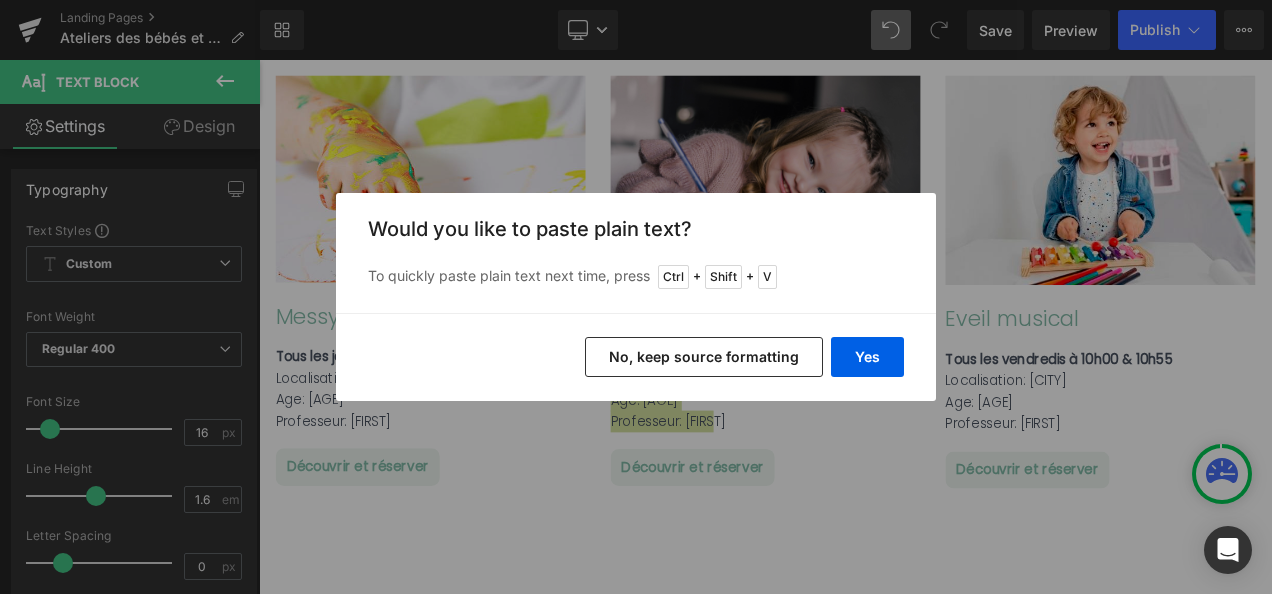 click on "No, keep source formatting" at bounding box center [704, 357] 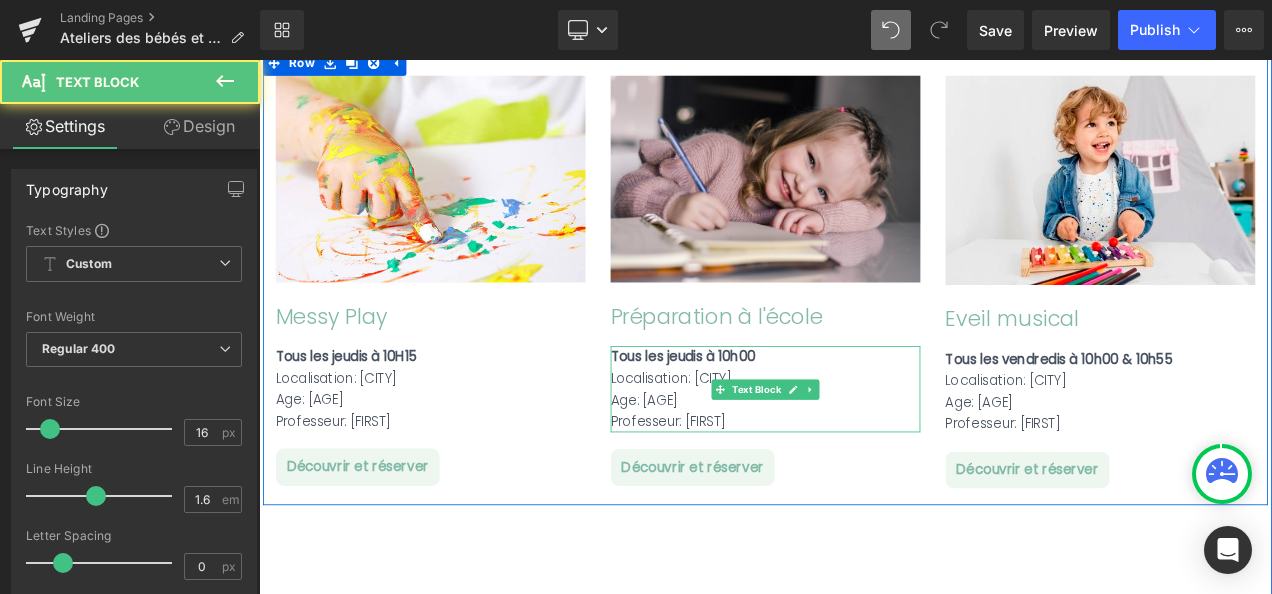 click on "Age: [AGE]" at bounding box center (864, 467) 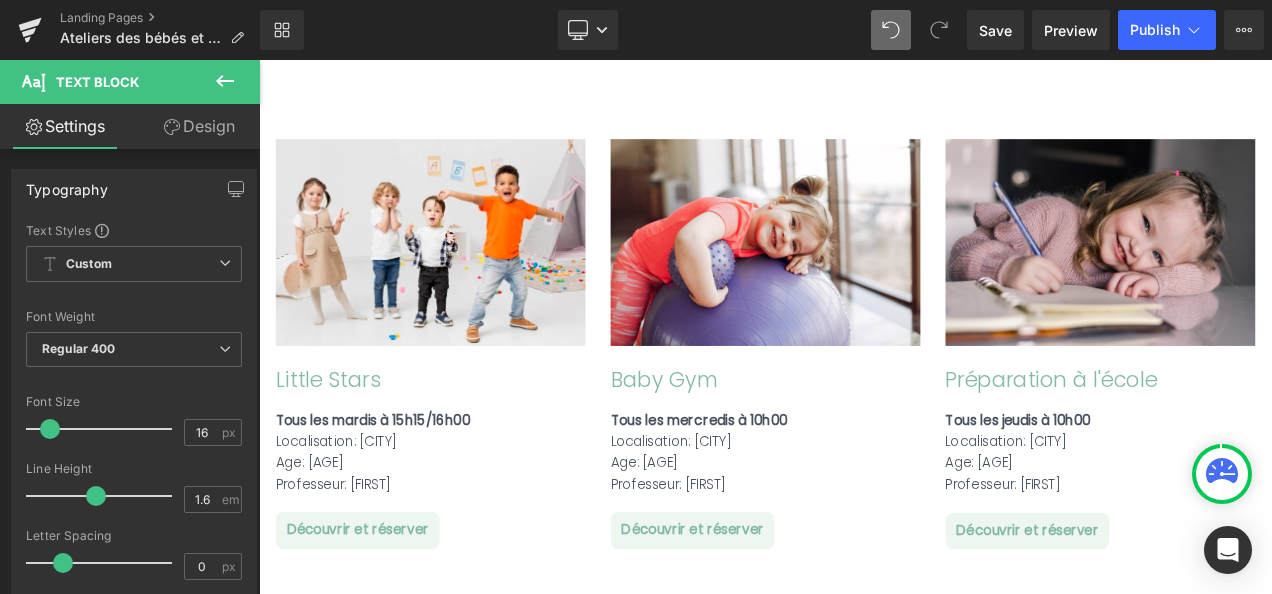 scroll, scrollTop: 1886, scrollLeft: 0, axis: vertical 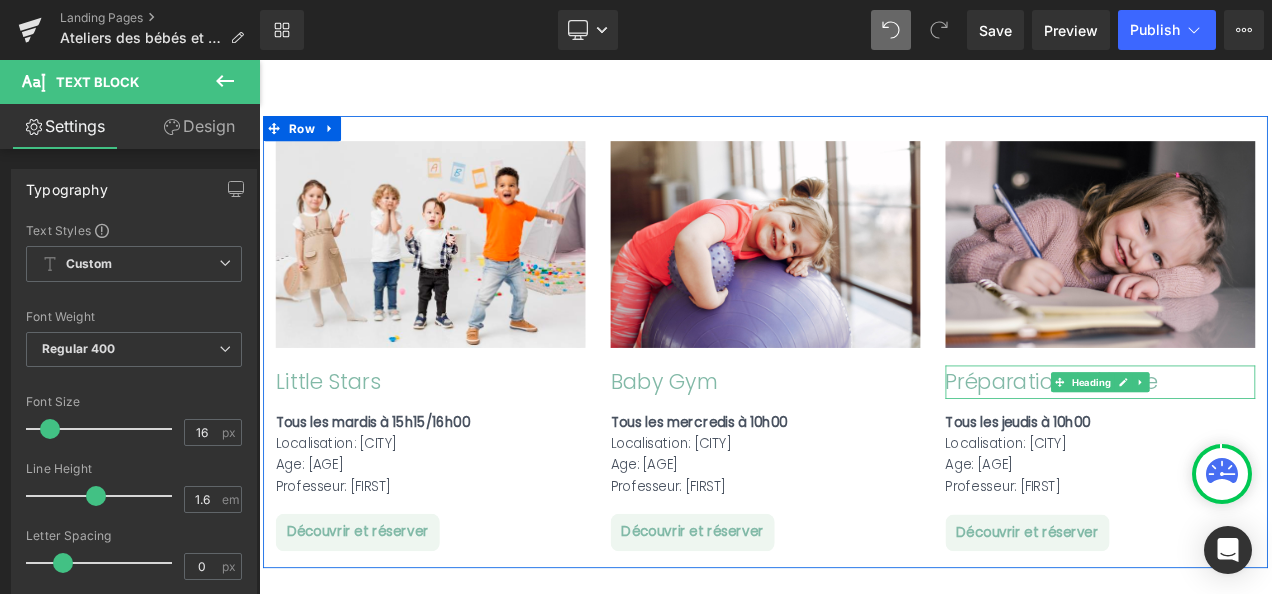 click on "Préparation à l'école" at bounding box center [1264, 445] 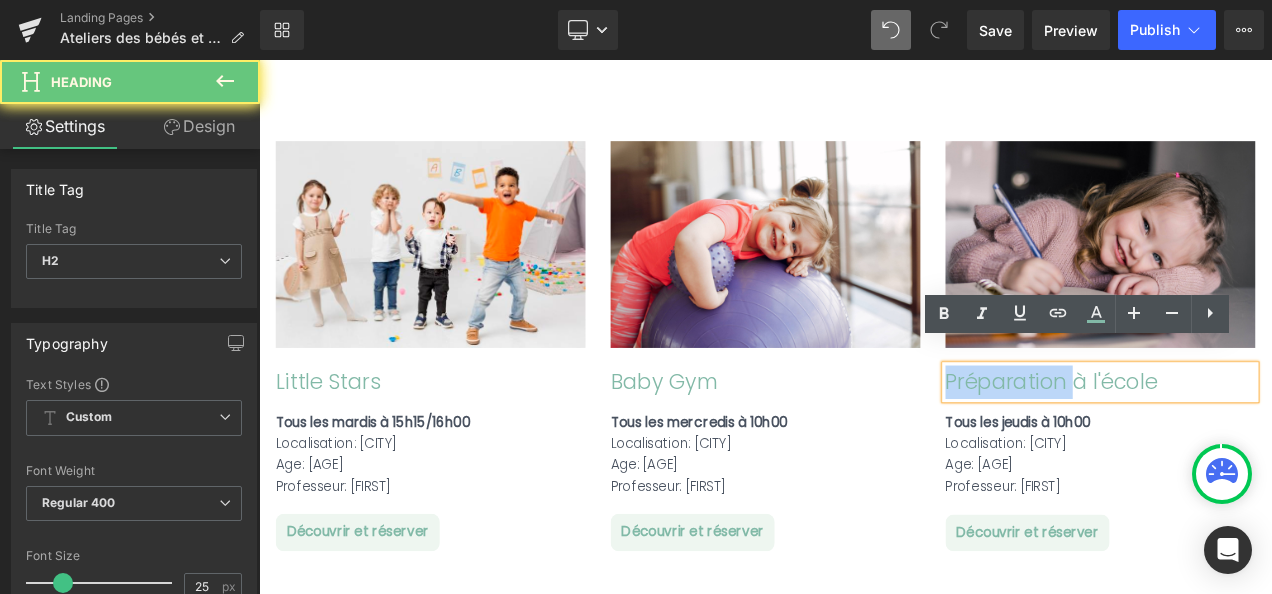 click on "Préparation à l'école" at bounding box center (1264, 445) 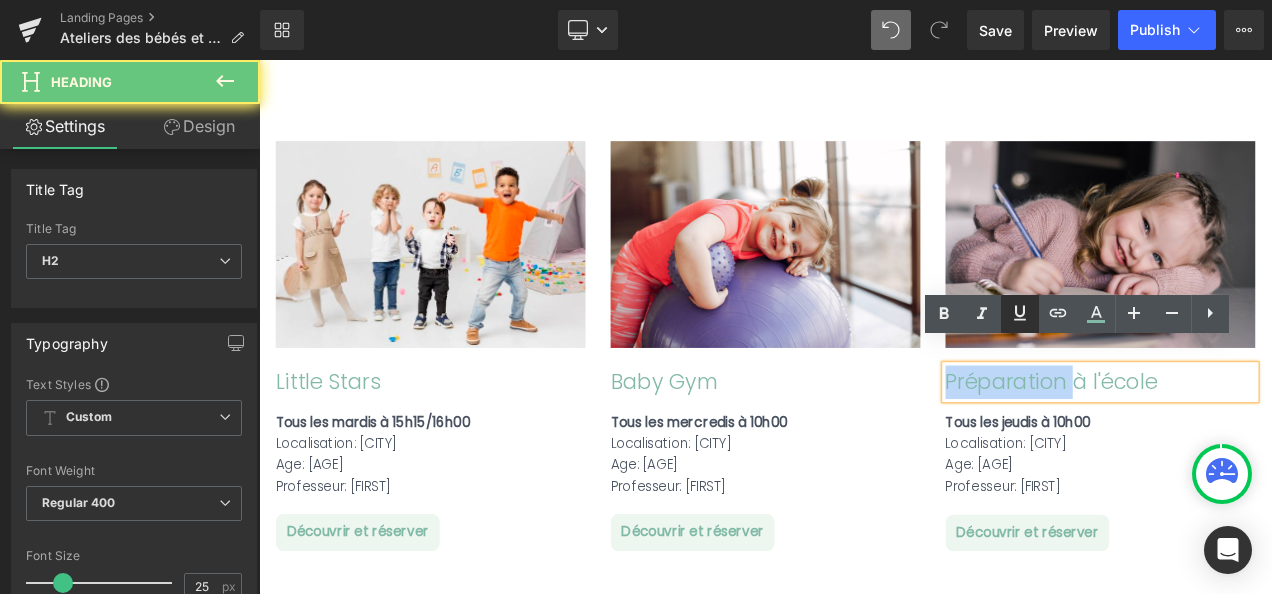 type 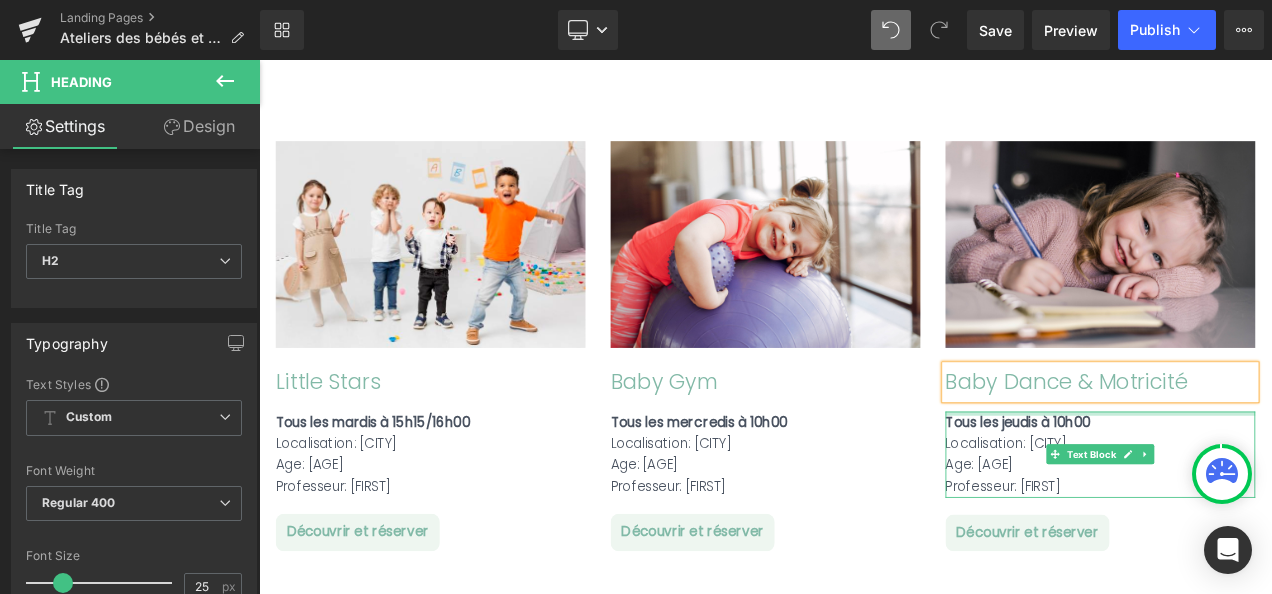 click at bounding box center [1264, 482] 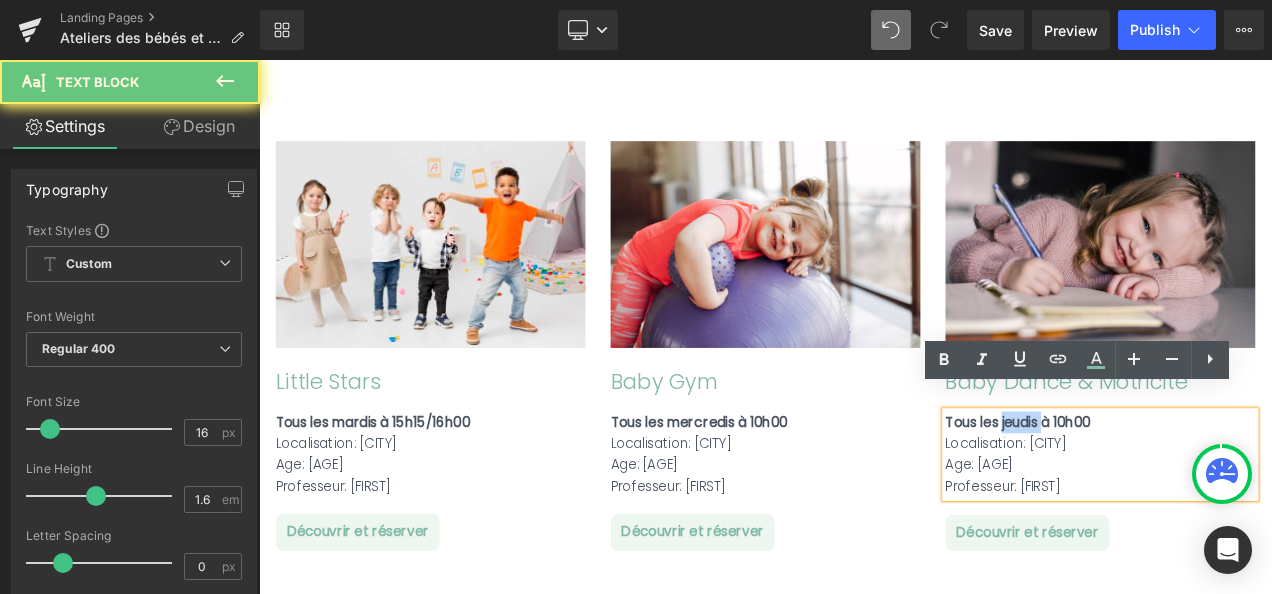 click on "Tous les jeudis à 10h00" at bounding box center [1165, 492] 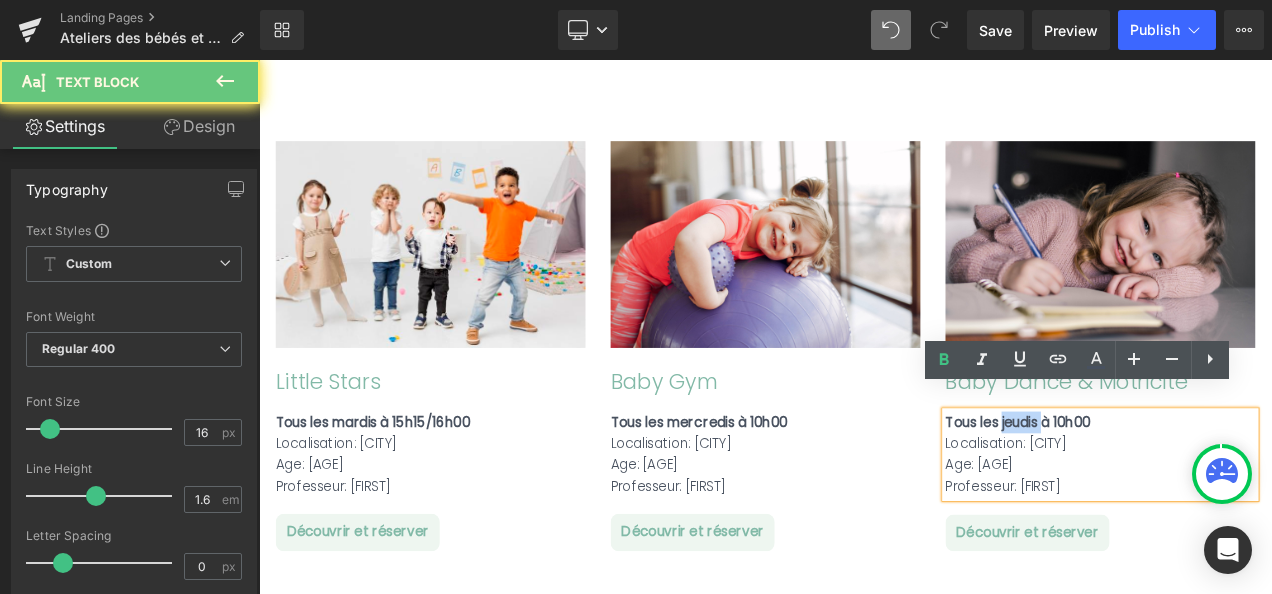 type 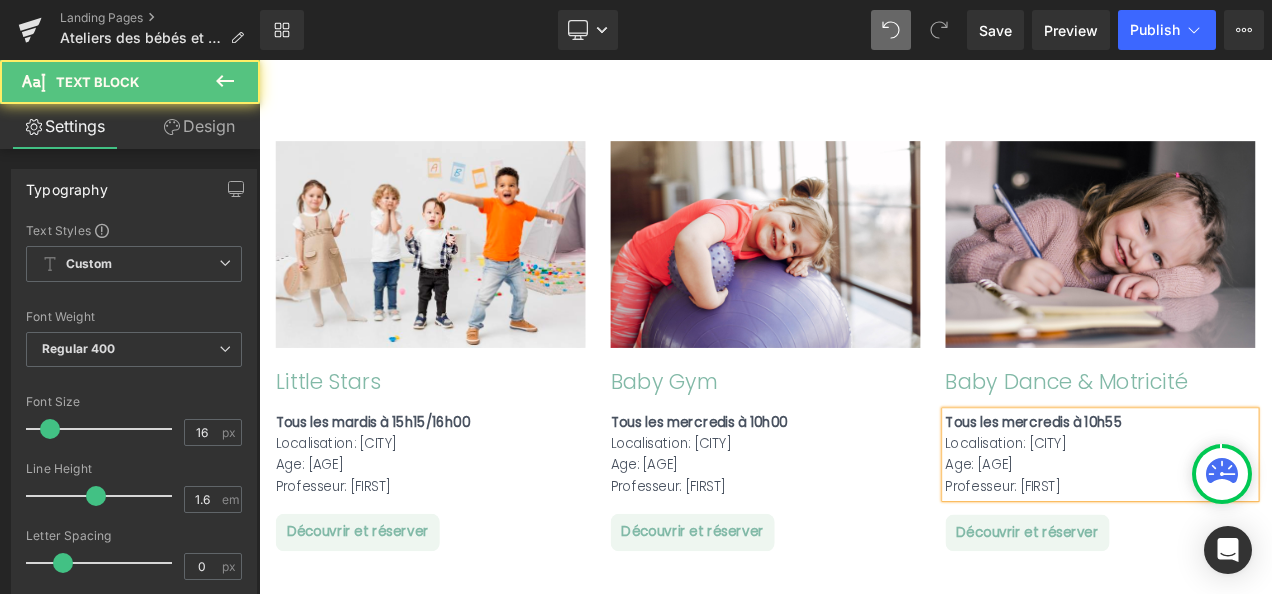 click on "Age: [AGE]" at bounding box center [1264, 544] 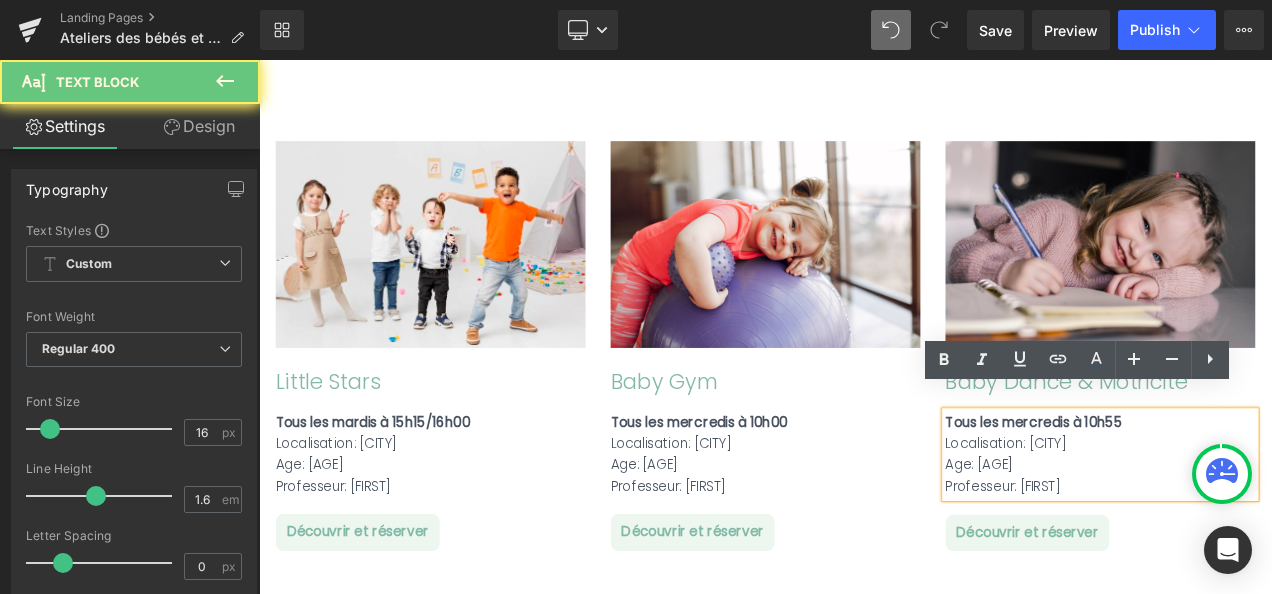 click on "Age: [AGE]" at bounding box center [1264, 544] 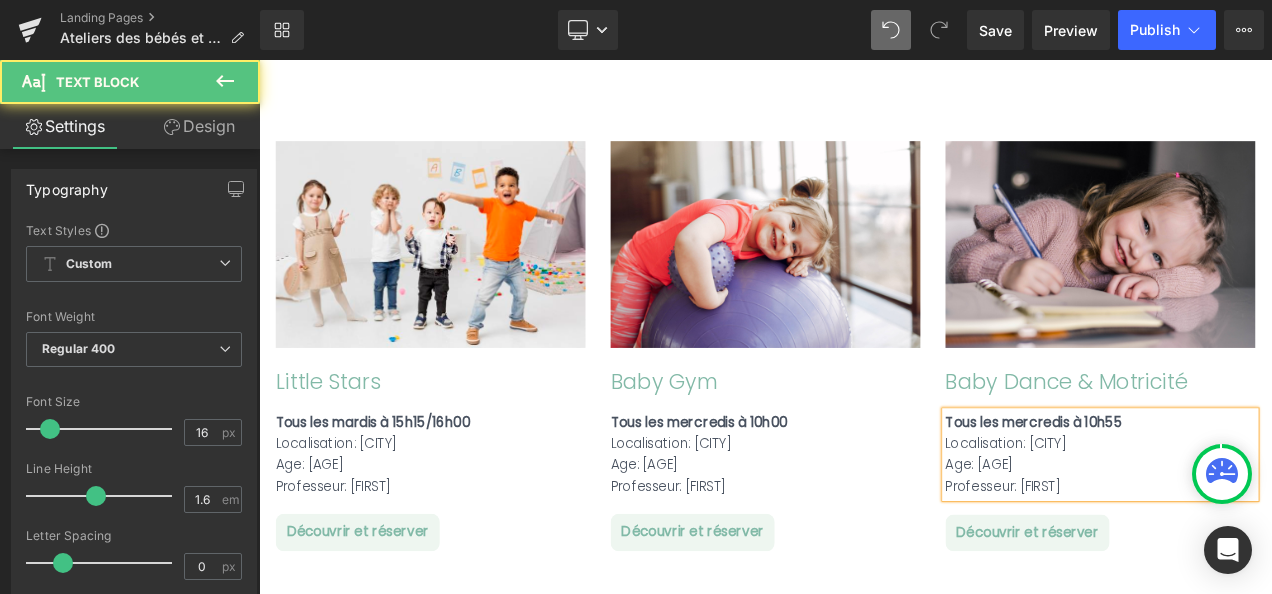 click on "Professeur: [FIRST]" at bounding box center (1264, 570) 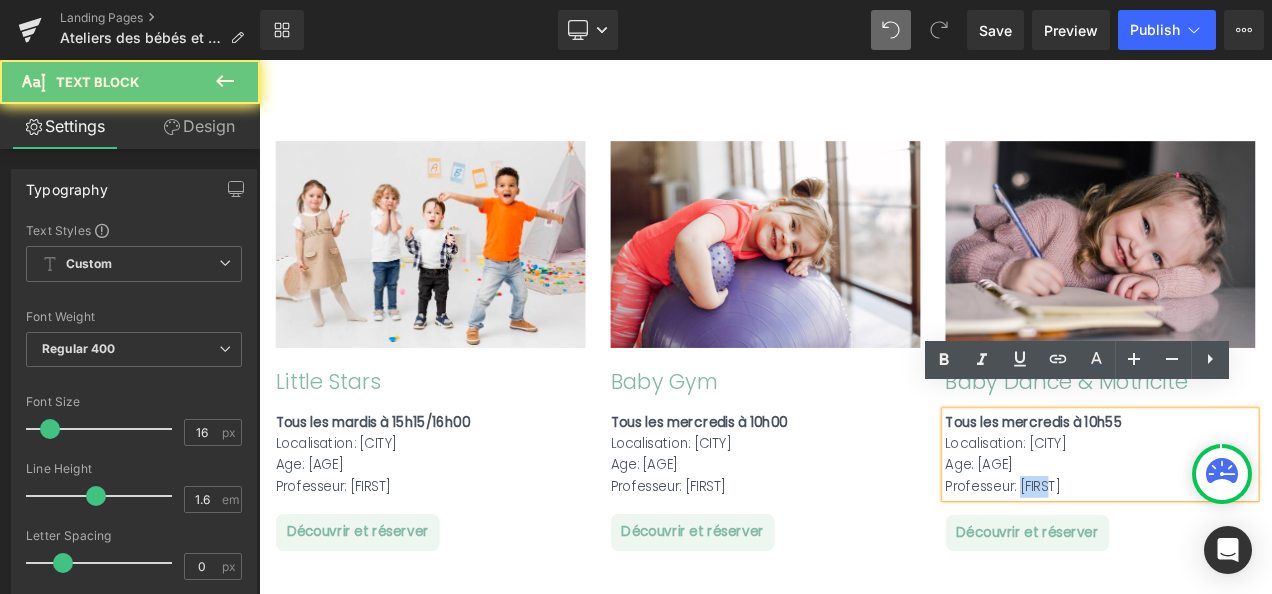 click on "Professeur: [FIRST]" at bounding box center [1264, 570] 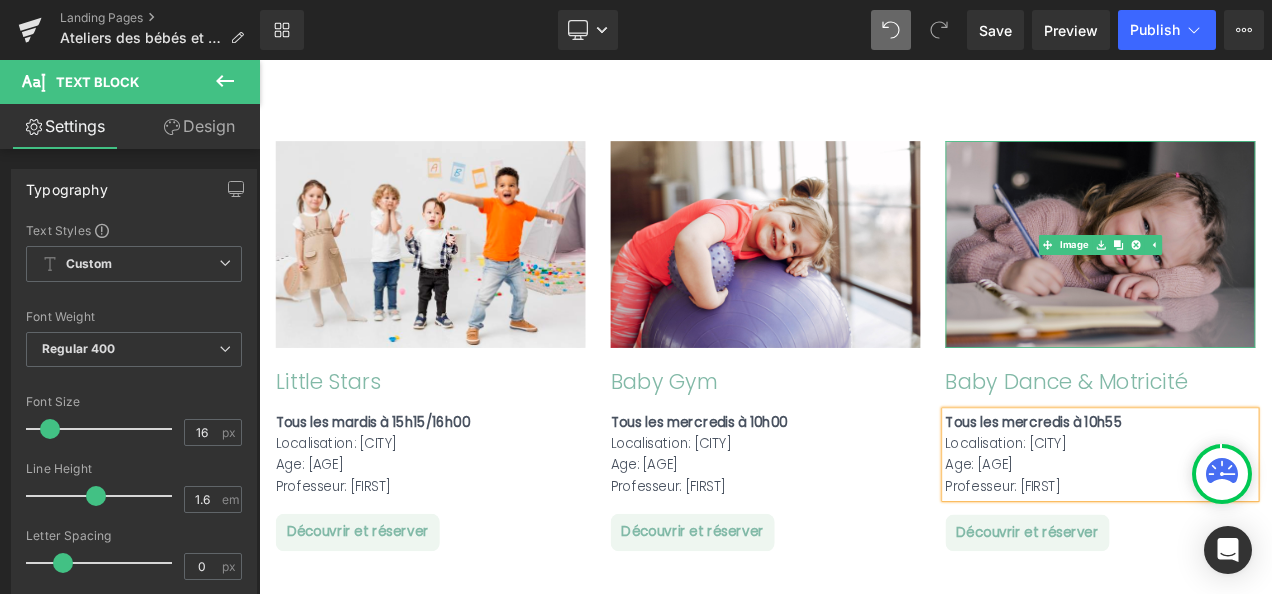 click at bounding box center [1264, 280] 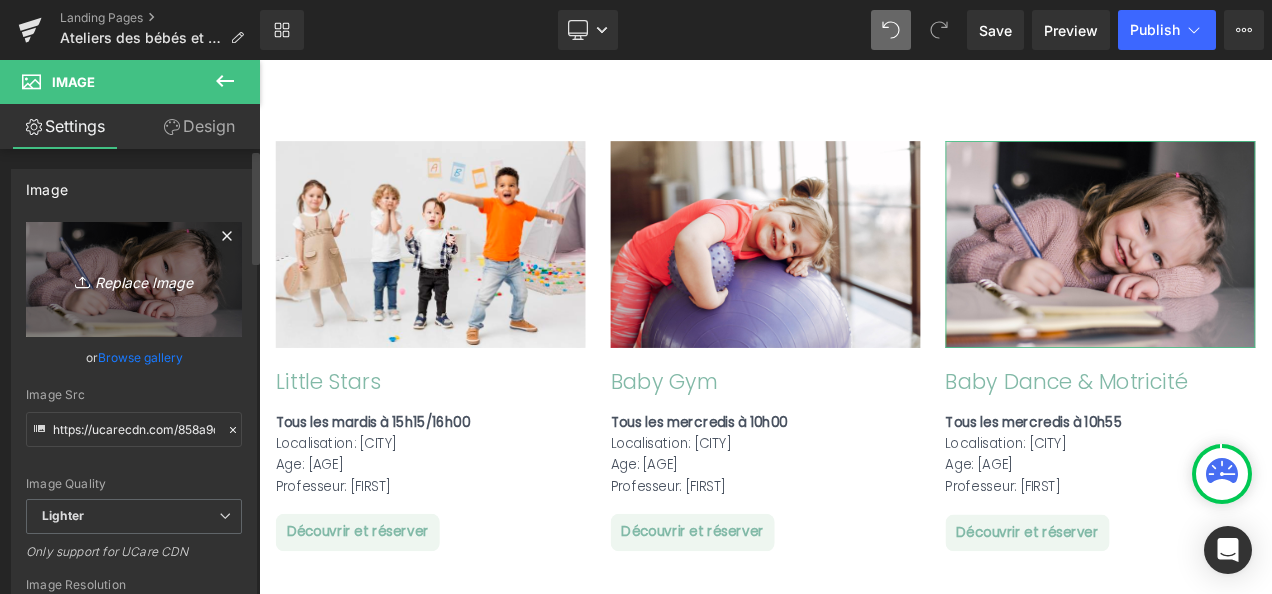 click on "Replace Image" at bounding box center (134, 279) 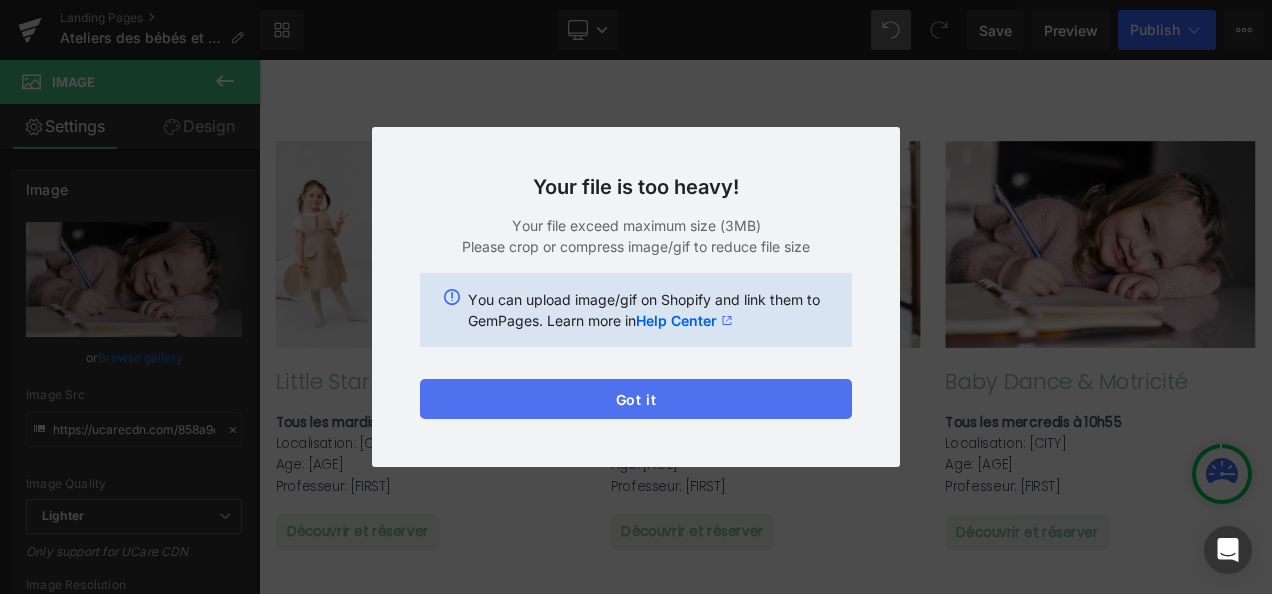 click on "Got it" at bounding box center [636, 399] 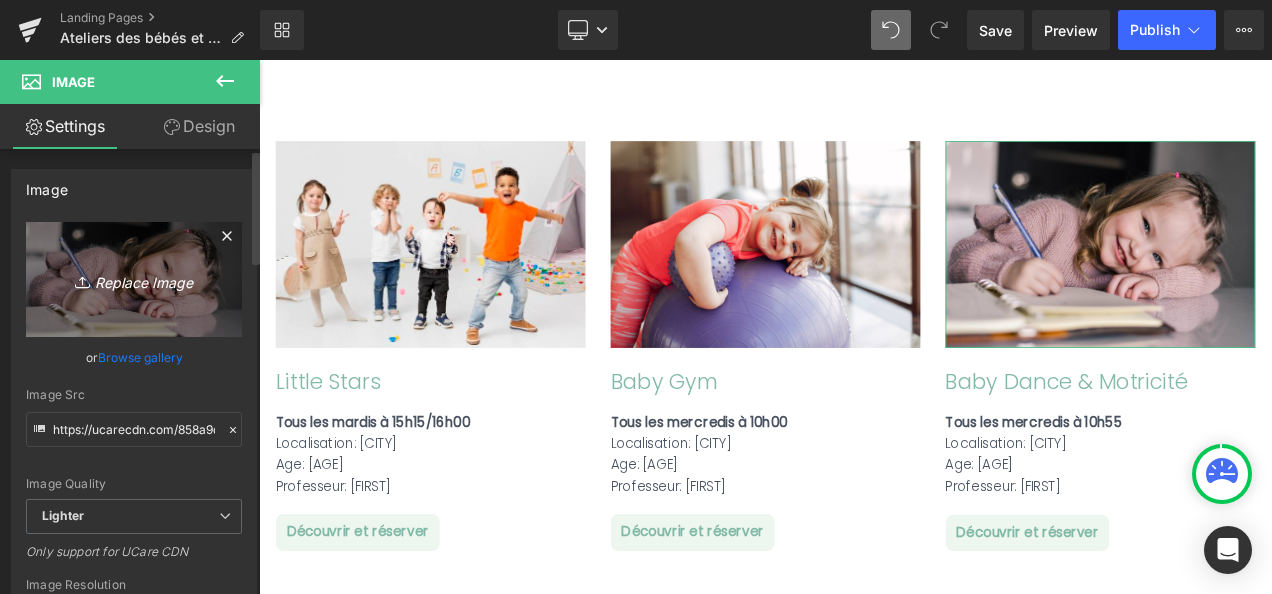 click on "Replace Image" at bounding box center [134, 279] 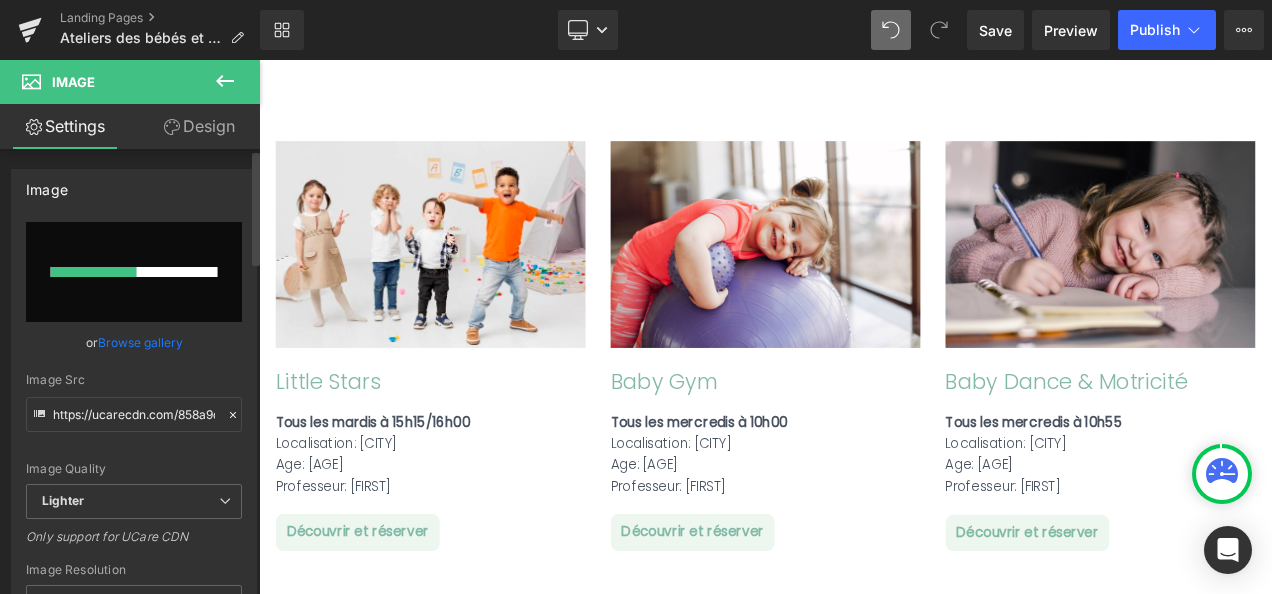 type 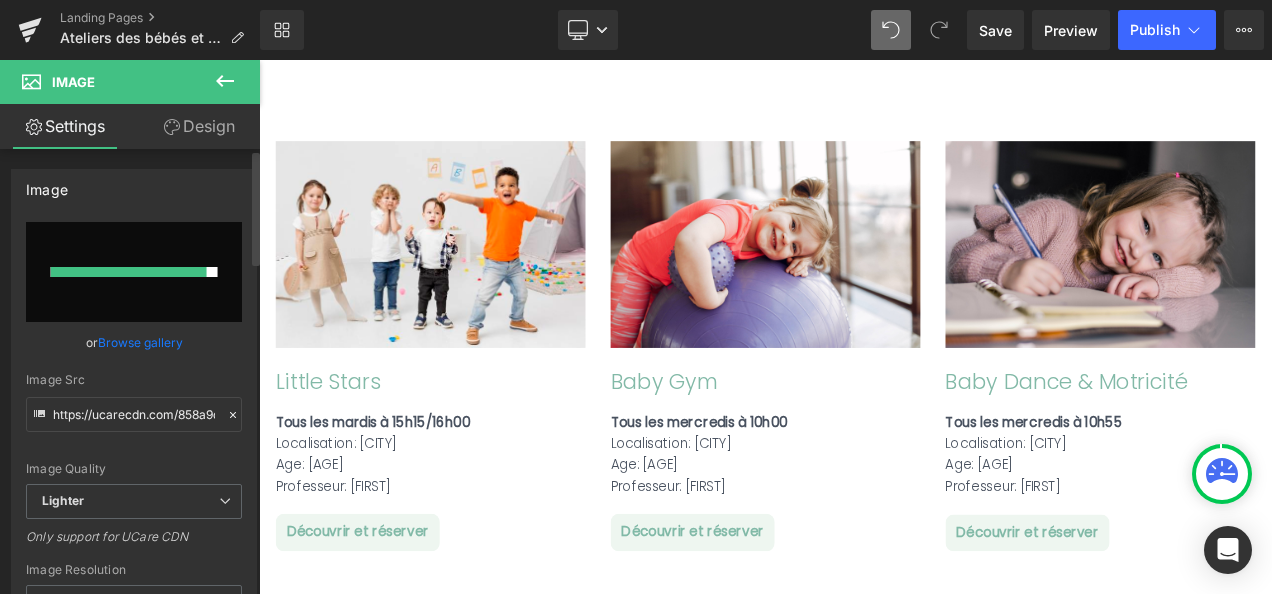 type on "https://ucarecdn.com/b2b20f8f-7096-49bf-8042-9b6c12883860/-/format/auto/-/preview/3000x3000/-/quality/lighter/isolated-female-child-with-tutu%20smaller.jpg" 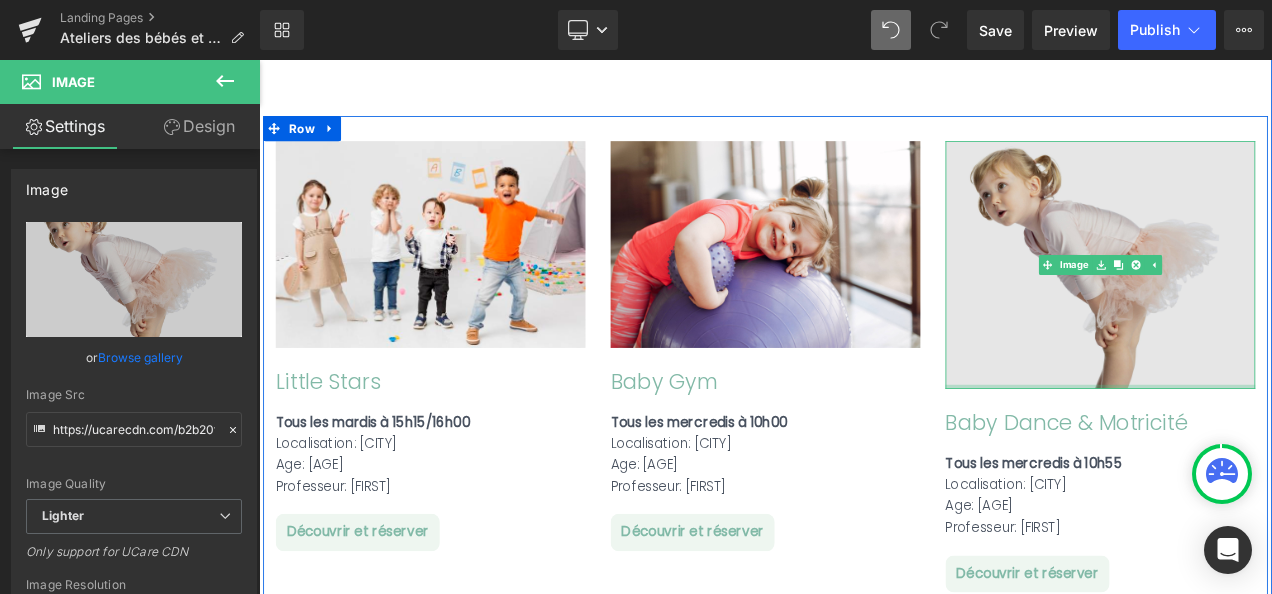 drag, startPoint x: 1380, startPoint y: 421, endPoint x: 1374, endPoint y: 354, distance: 67.26812 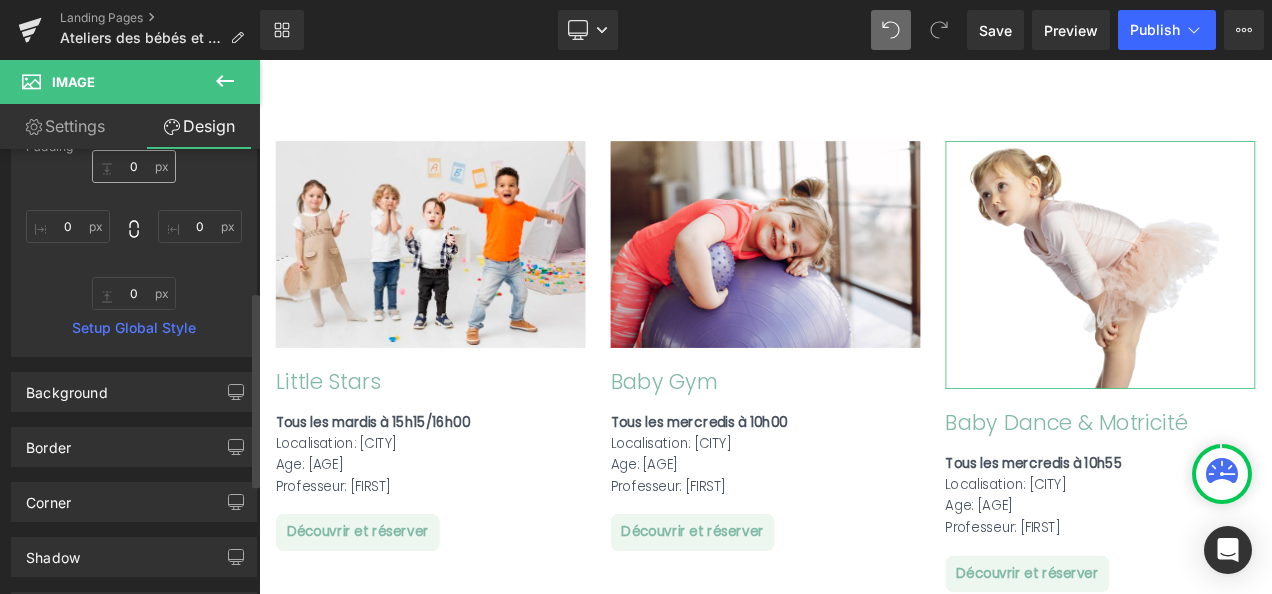 scroll, scrollTop: 323, scrollLeft: 0, axis: vertical 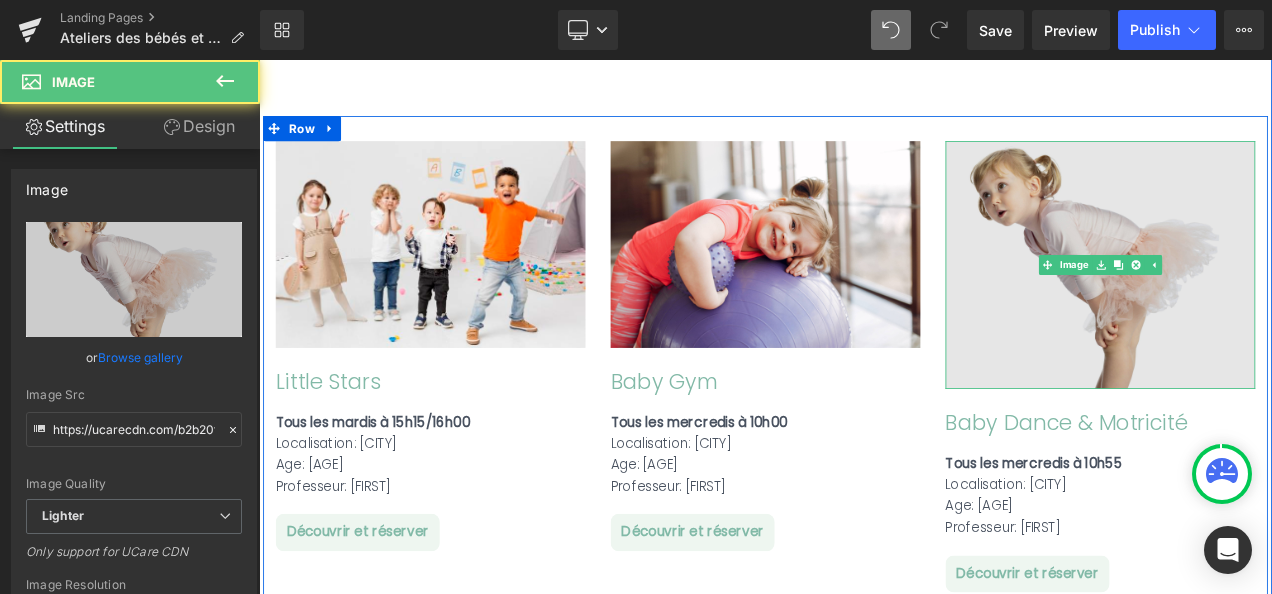 click at bounding box center (1264, 305) 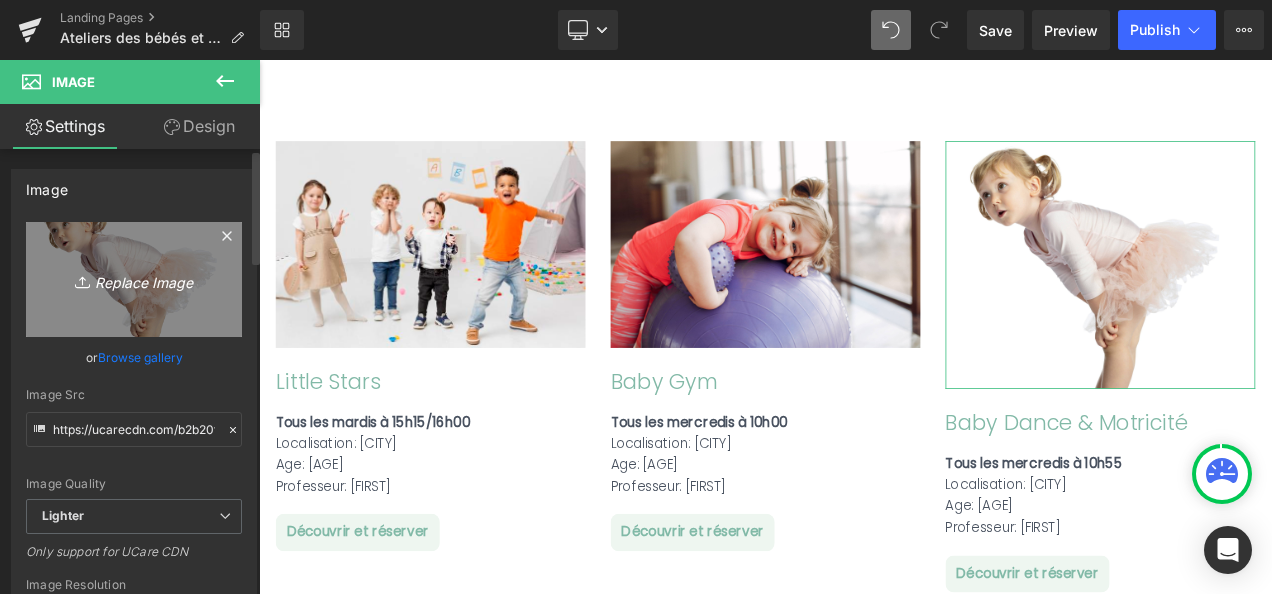 click on "Replace Image" at bounding box center [134, 279] 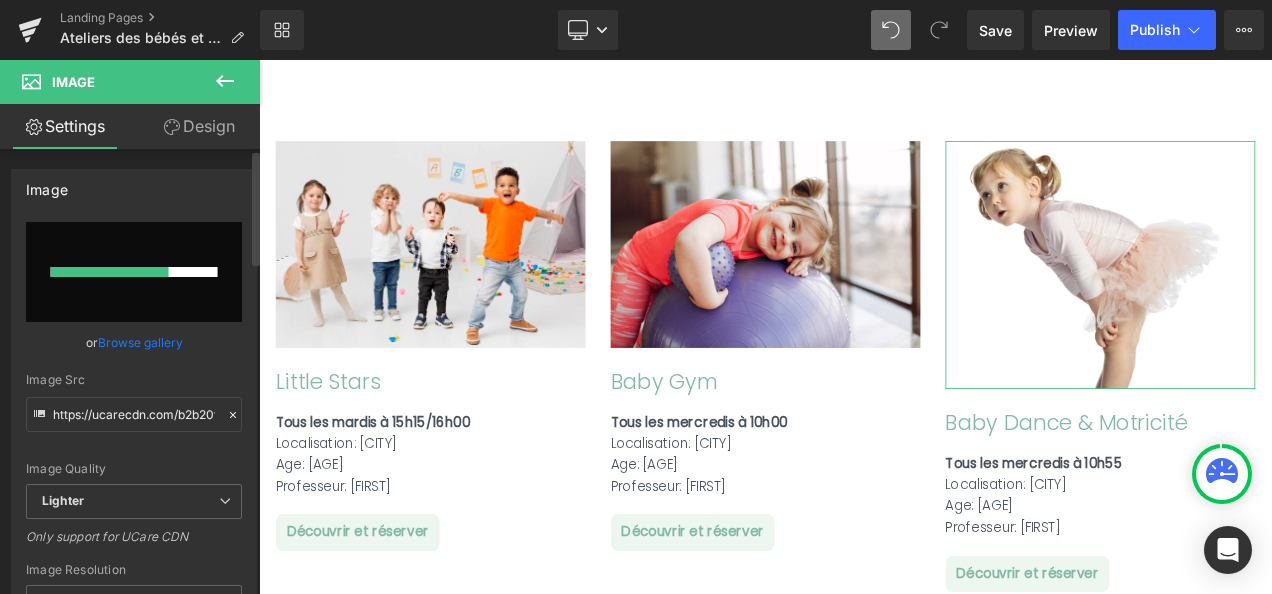 click on "Image https://ucarecdn.com/b2b20f8f-7096-49bf-8042-9b6c12883860/-/format/auto/-/preview/3000x3000/-/quality/lighter/isolated-female-child-with-tutu%20smaller.jpg  Replace Image  Upload image or  Browse gallery Image Src https://ucarecdn.com/b2b20f8f-7096-49bf-8042-9b6c12883860/-/format/auto/-/preview/3000x3000/-/quality/lighter/isolated-female-child-with-tutu%20smaller.jpg Image Quality Lighter Lightest
Lighter
Lighter Lightest Only support for UCare CDN 100x100 240x240 480x480 576x576 640x640 768x768 800x800 960x960 1024x1024 1280x1280 1440x1440 1600x1600 1920x1920 2560x2560 3000x3000 Image Resolution
3000x3000
100x100 240x240 480x480 576x576 640x640 768x768 800x800 960x960 1024x1024 1280x1280 1440x1440 1600x1600 1920x1920 2560x2560 3000x3000 Only support for UCare CDN and Shopify CDN More settings" at bounding box center (134, 448) 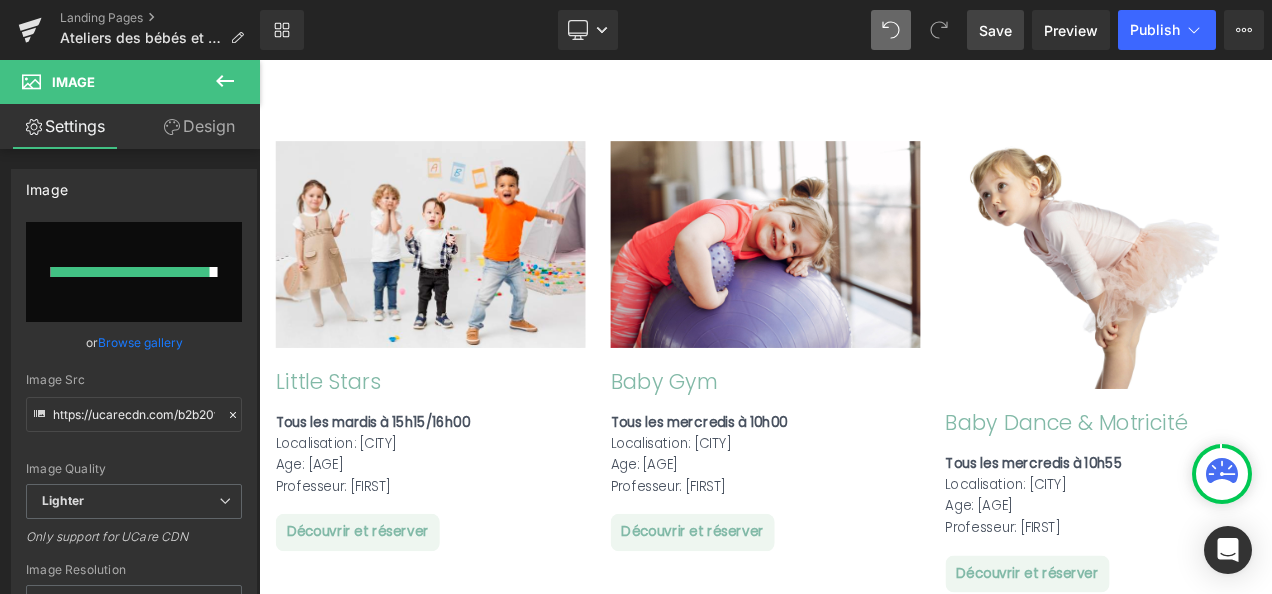 click on "Save" at bounding box center [995, 30] 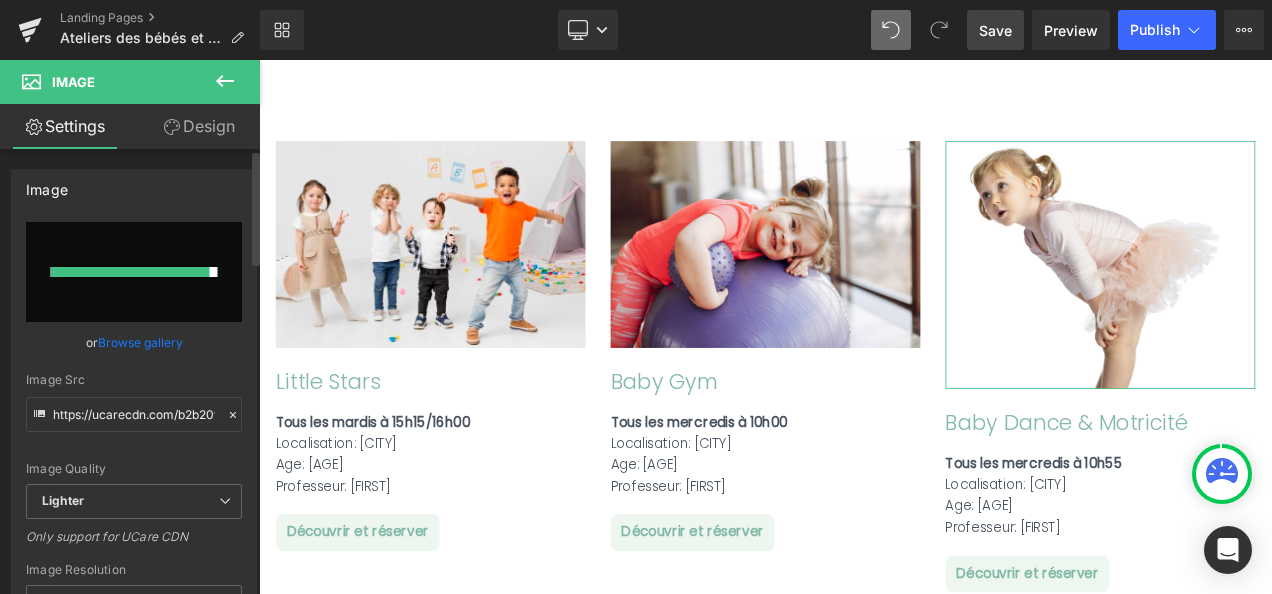 click at bounding box center (134, 272) 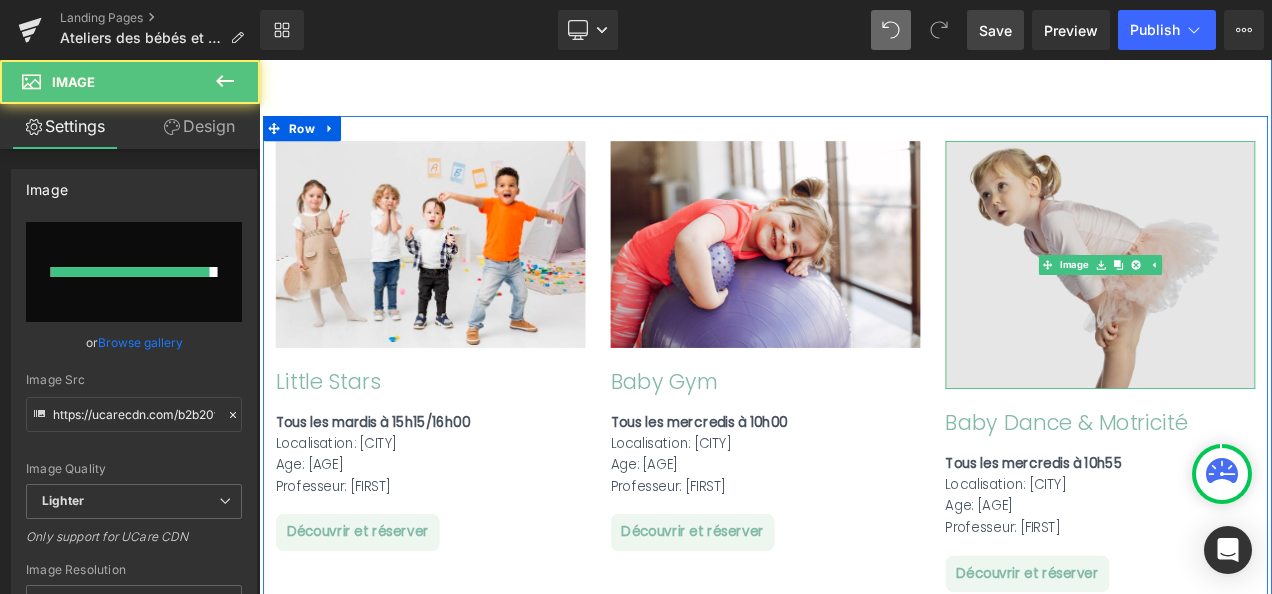 click at bounding box center (1264, 305) 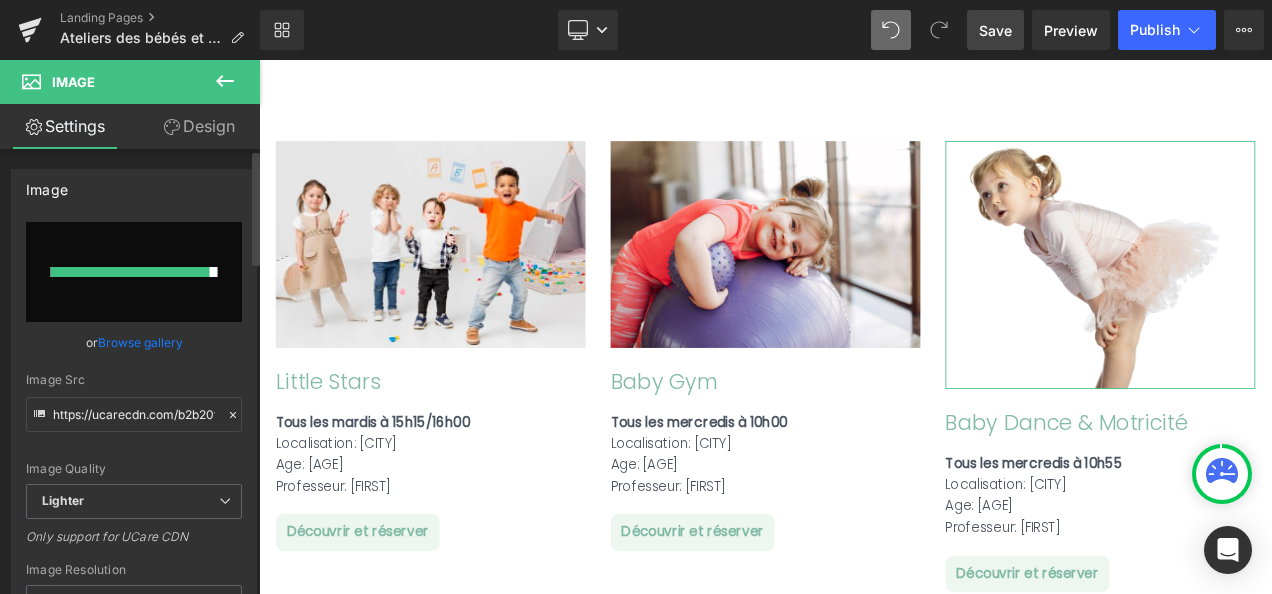 click at bounding box center (134, 272) 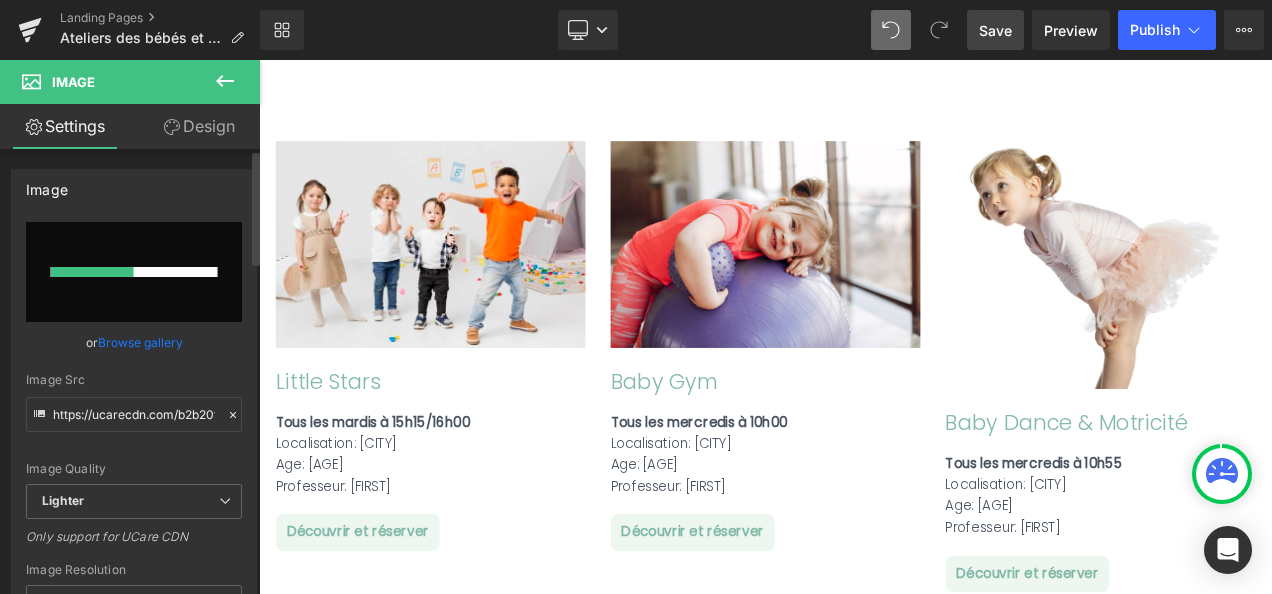 type 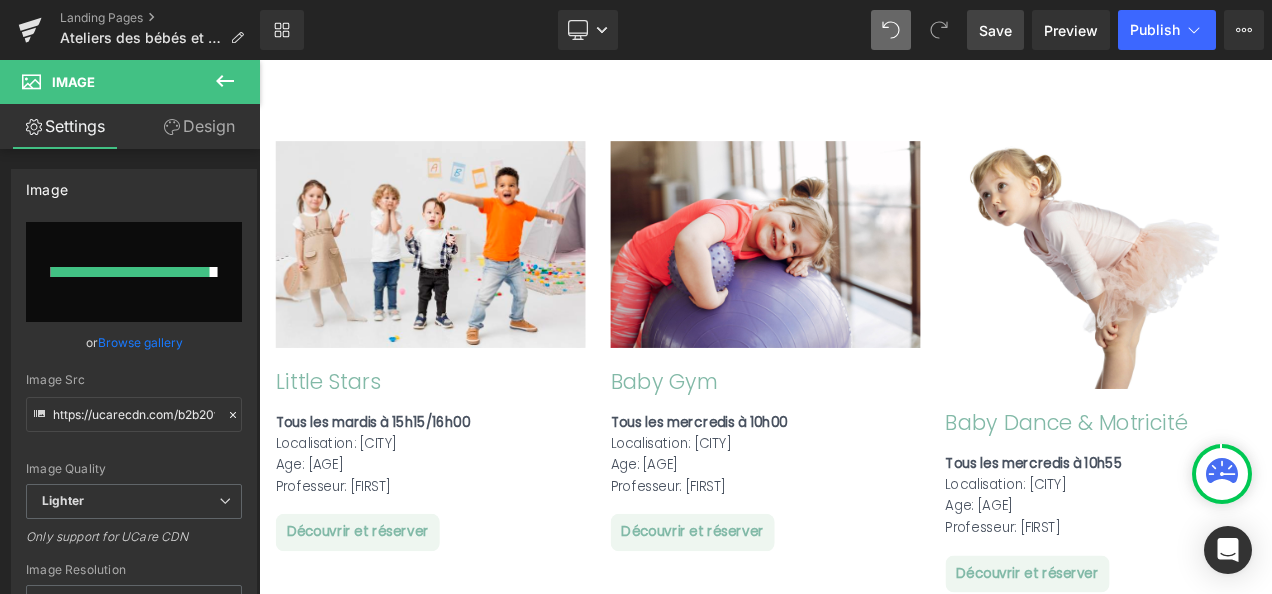 click on "Save" at bounding box center (995, 30) 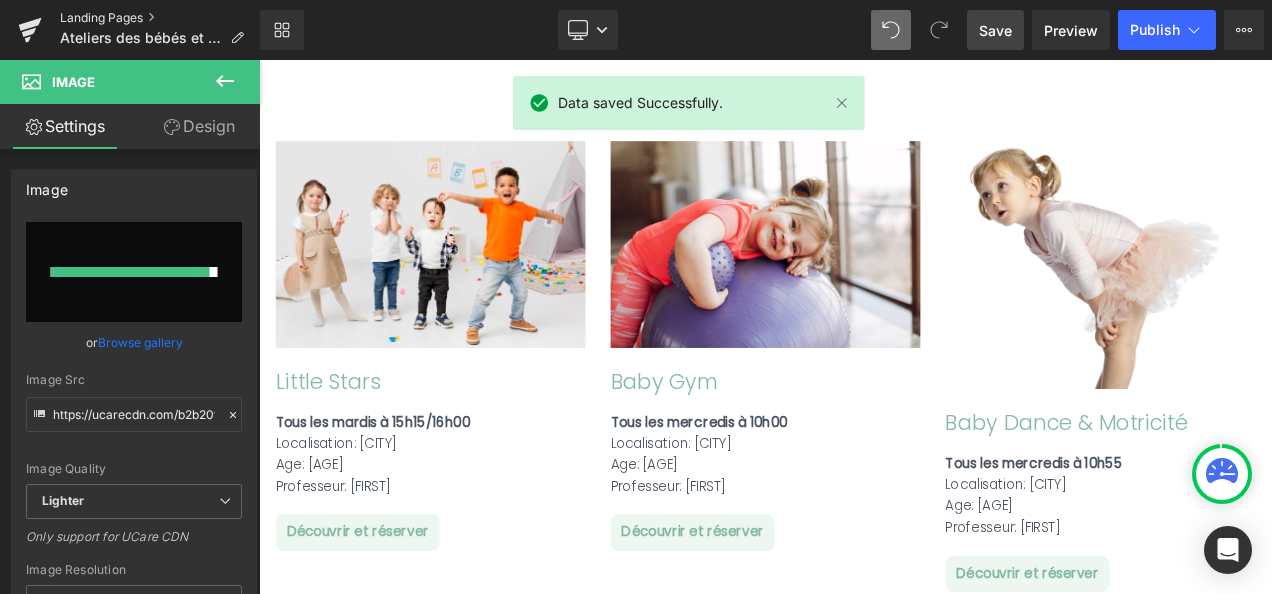 click on "Landing Pages" at bounding box center [160, 18] 